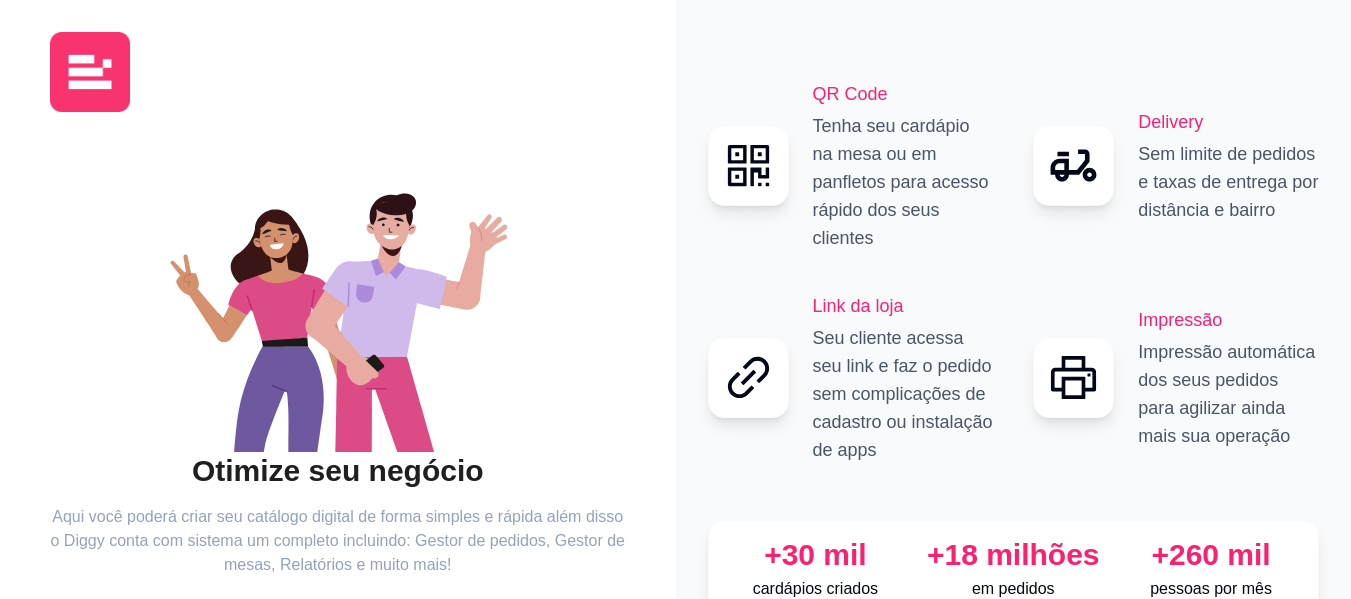 scroll, scrollTop: 0, scrollLeft: 0, axis: both 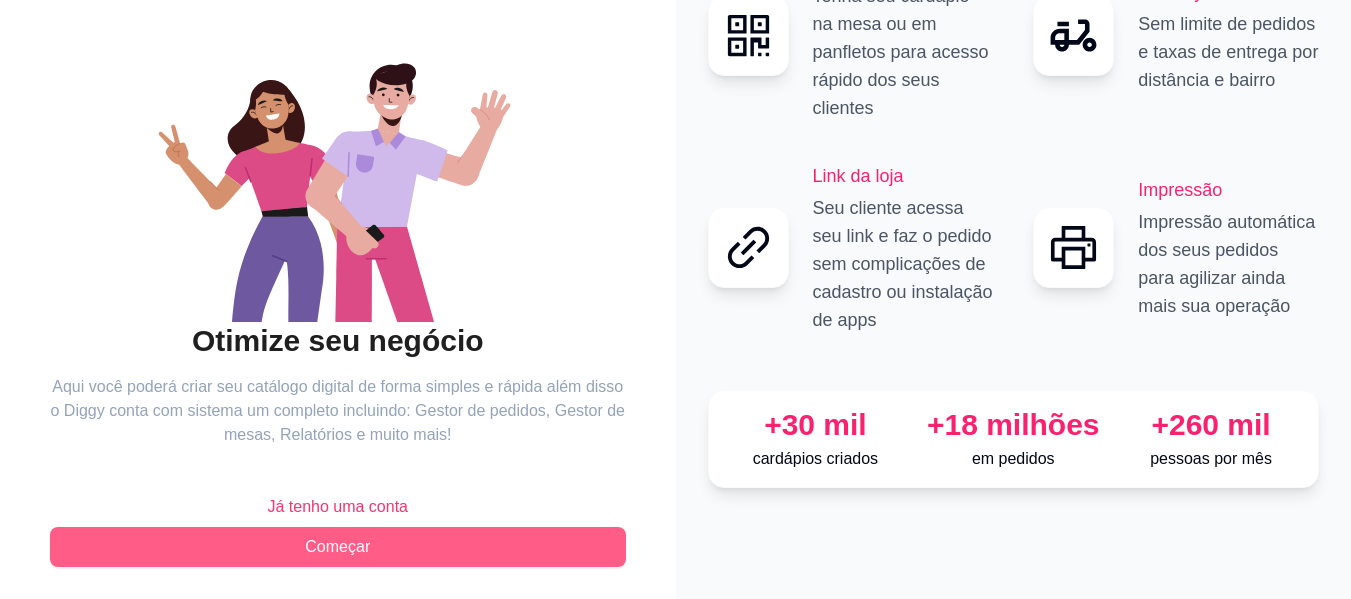 click on "Começar" at bounding box center [338, 547] 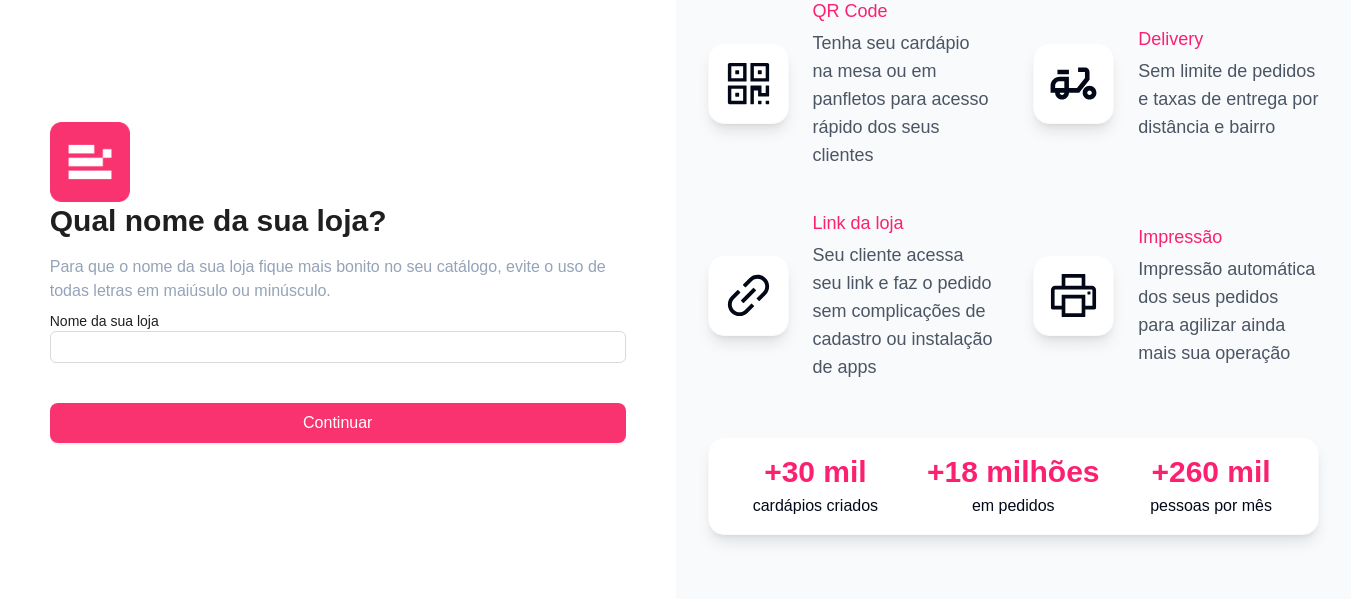 scroll, scrollTop: 7, scrollLeft: 0, axis: vertical 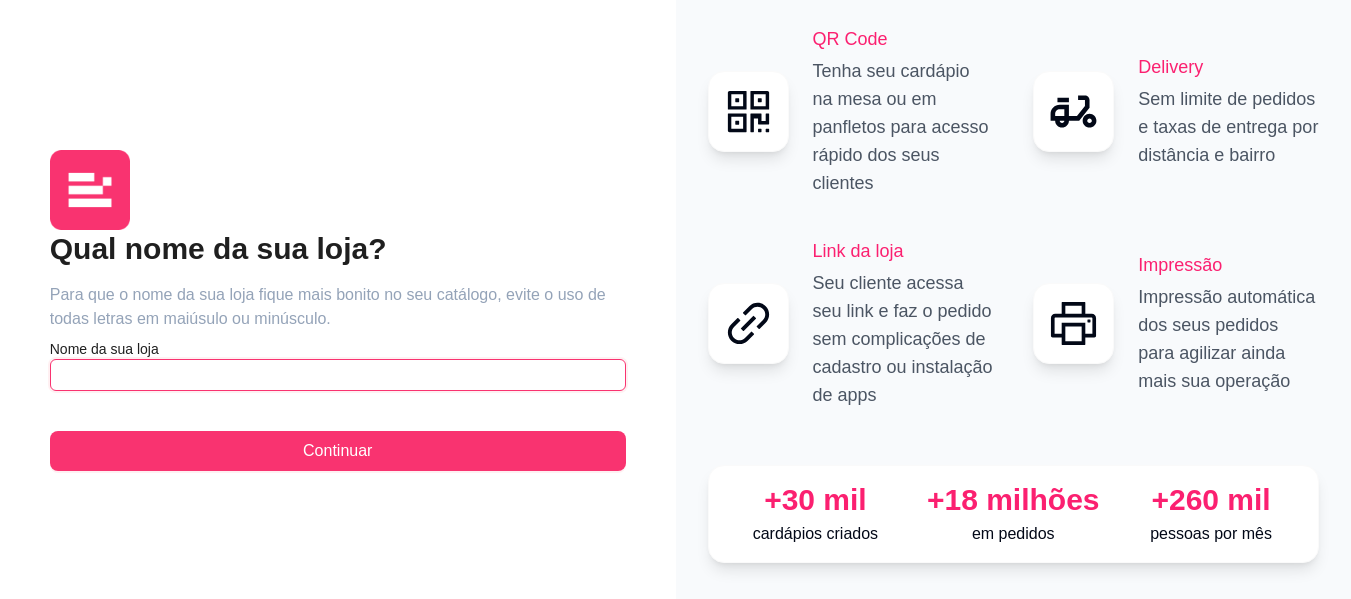 click at bounding box center (338, 375) 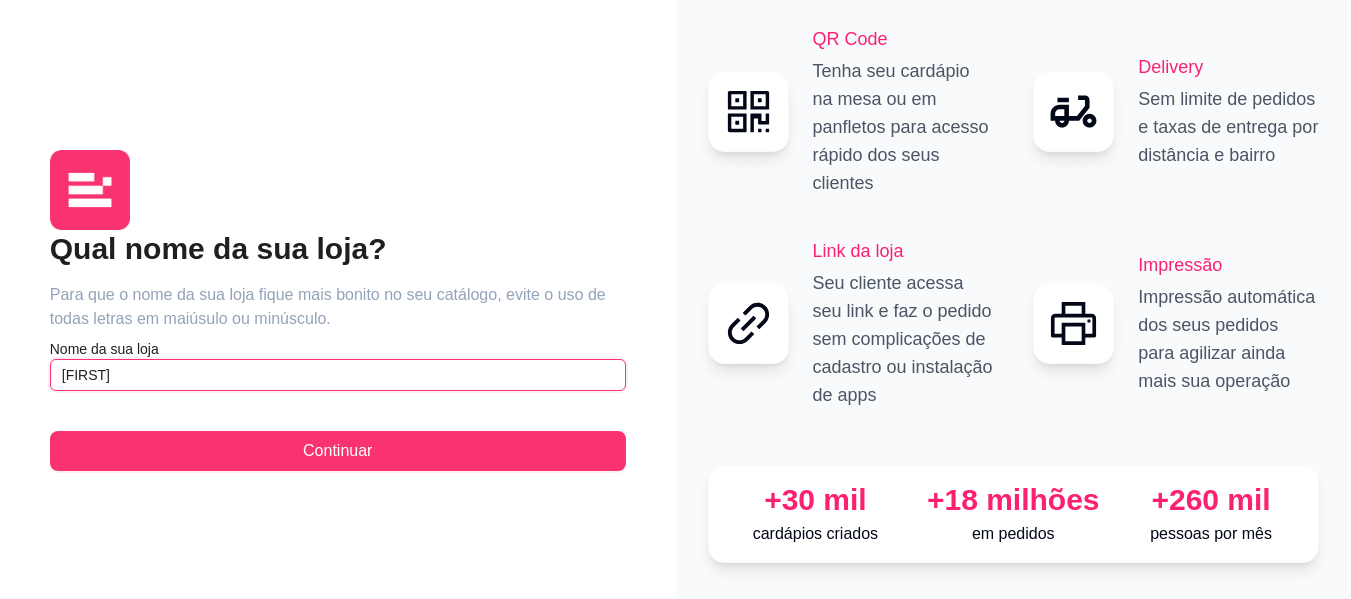 type on "[FIRST]" 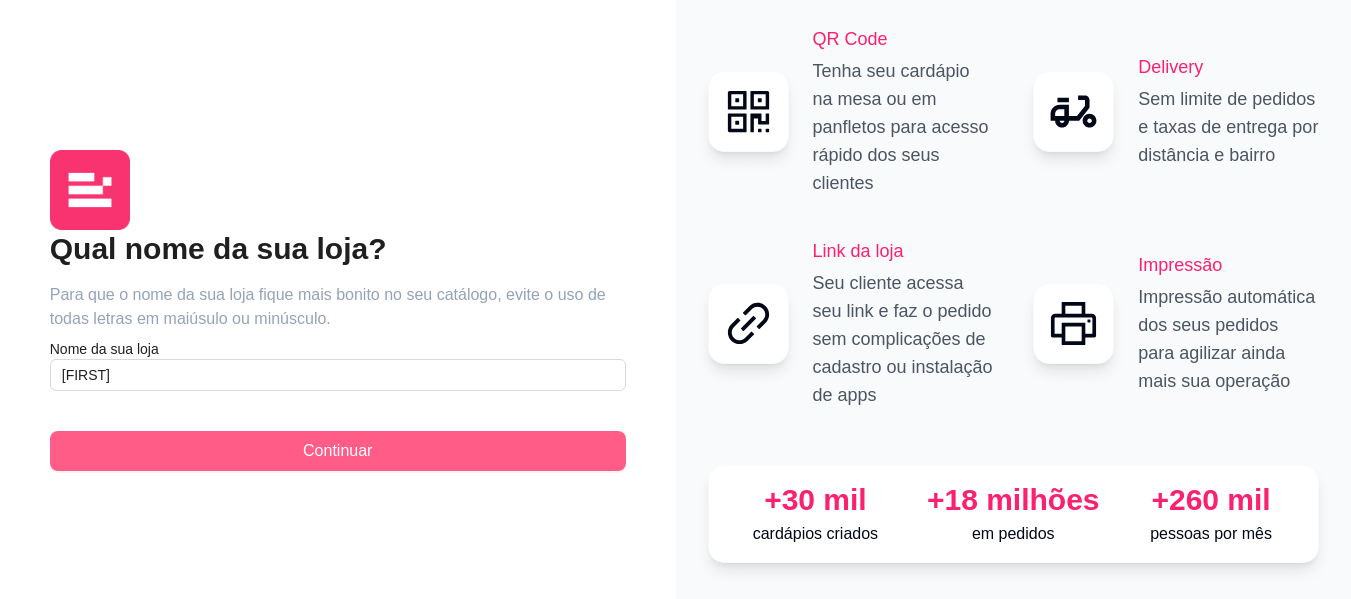click on "Continuar" at bounding box center (338, 451) 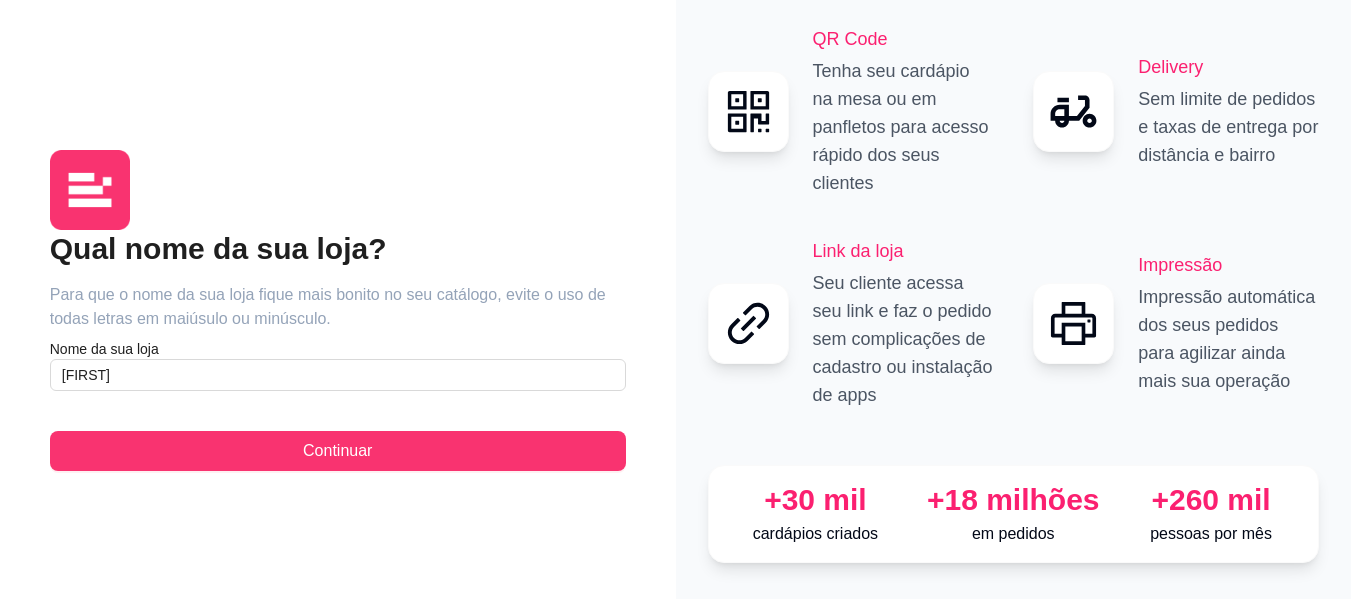 scroll, scrollTop: 0, scrollLeft: 0, axis: both 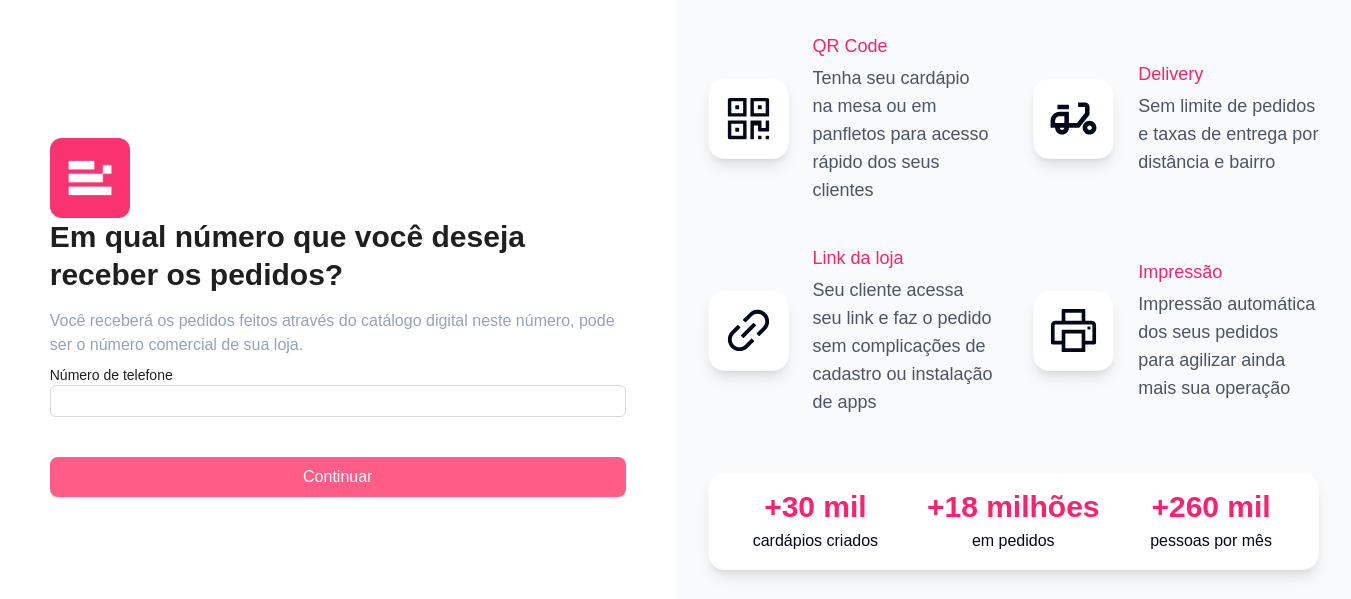 click on "Continuar" at bounding box center (338, 477) 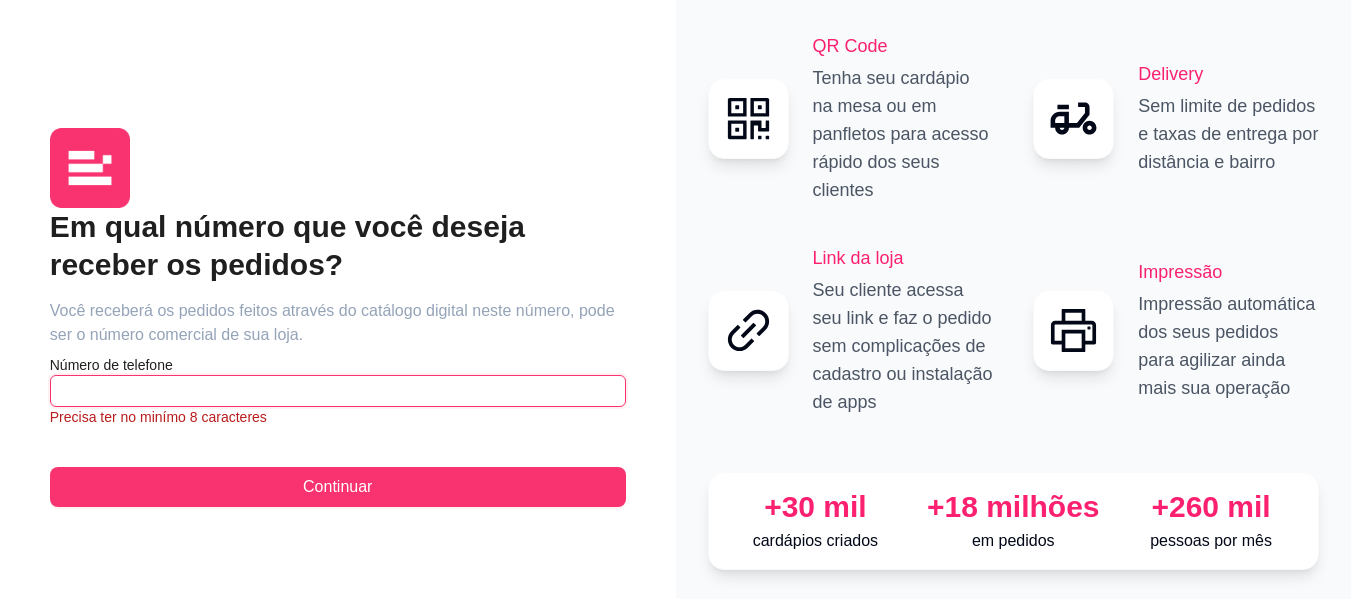 click at bounding box center [338, 391] 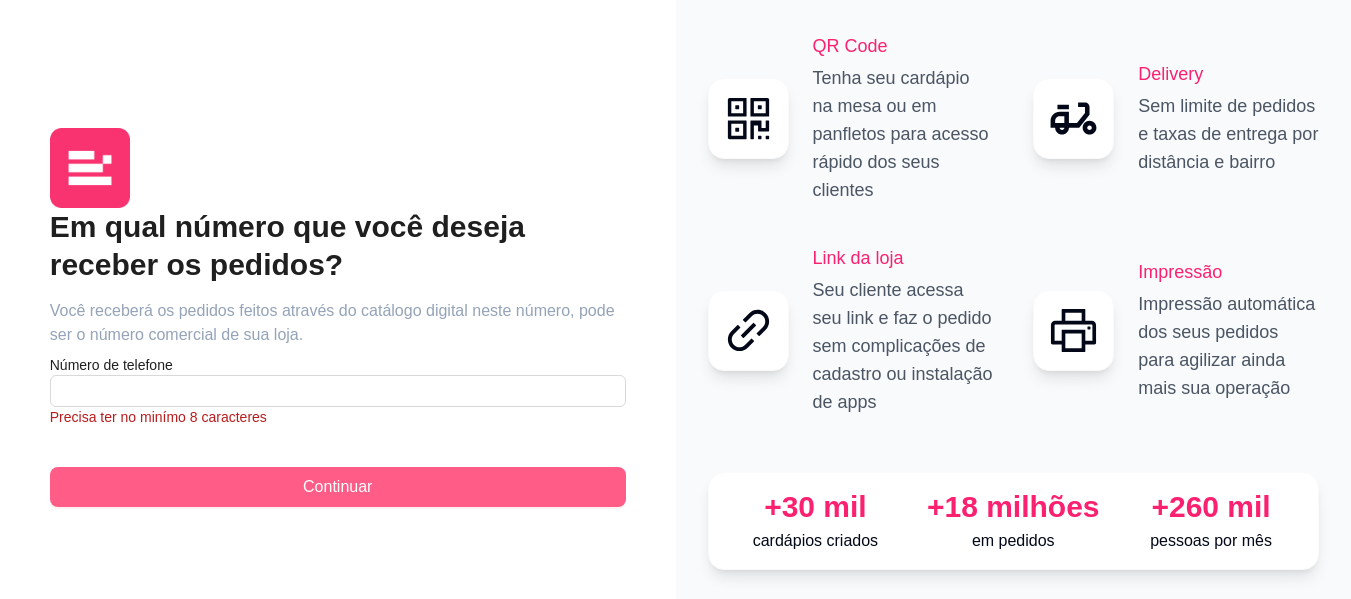 click on "Continuar" at bounding box center (337, 487) 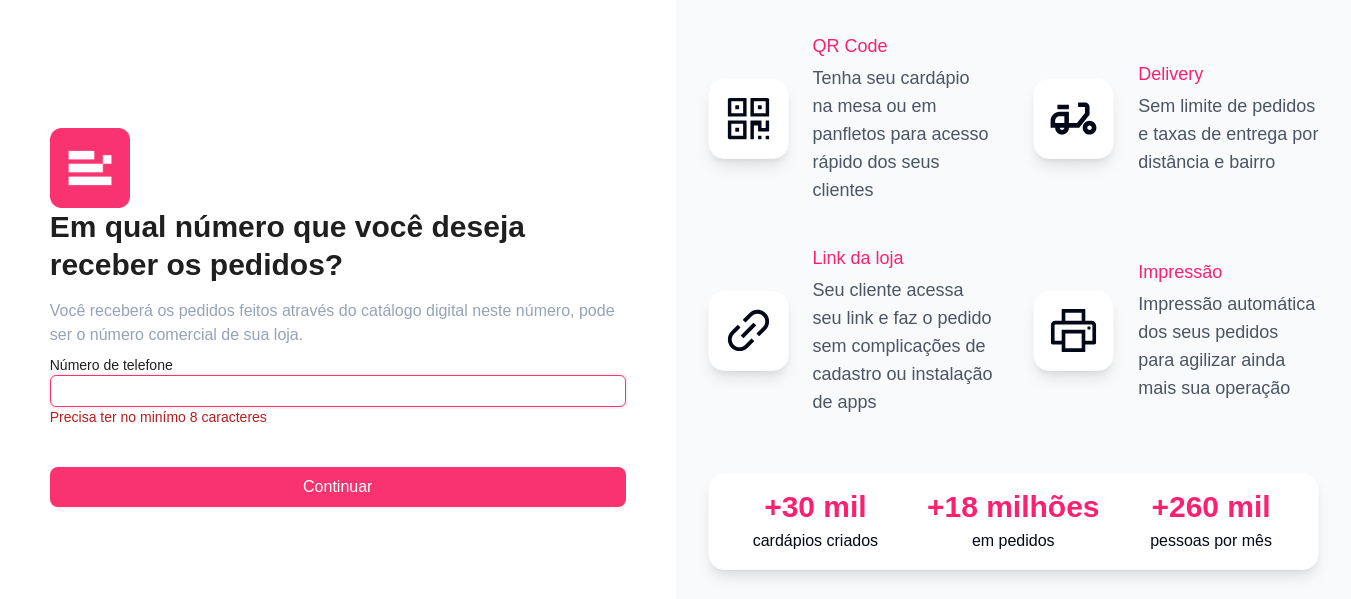 click at bounding box center [338, 391] 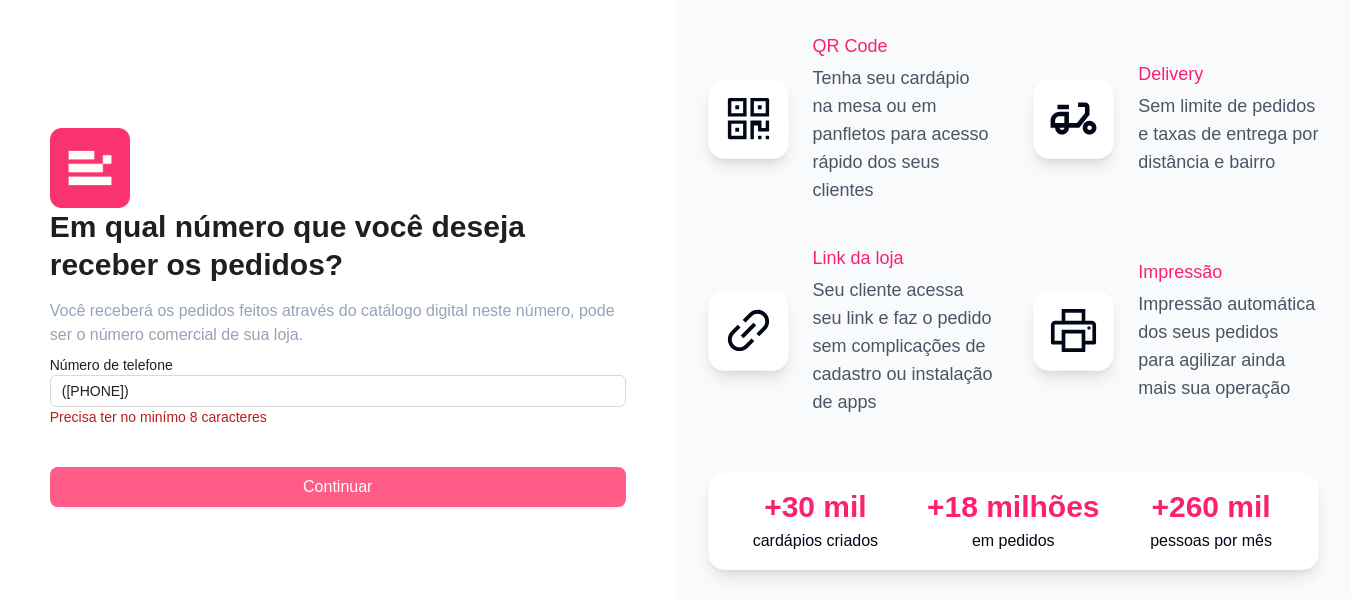 click on "Continuar" at bounding box center [337, 487] 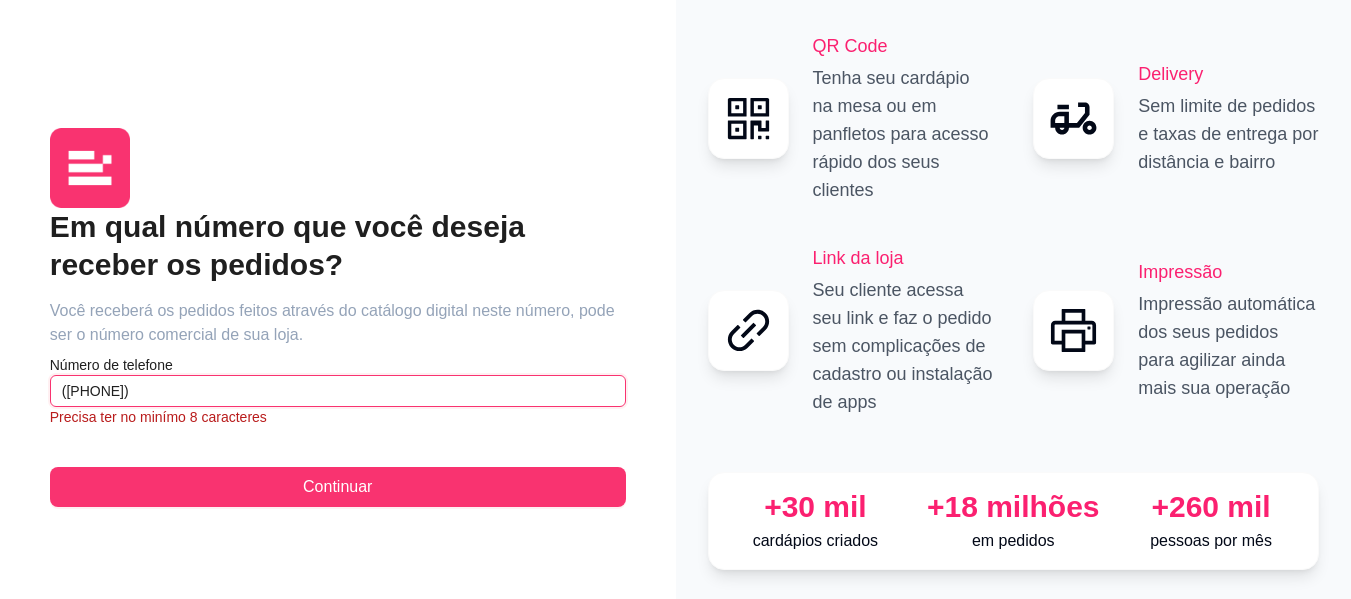 click on "([PHONE])" at bounding box center (338, 391) 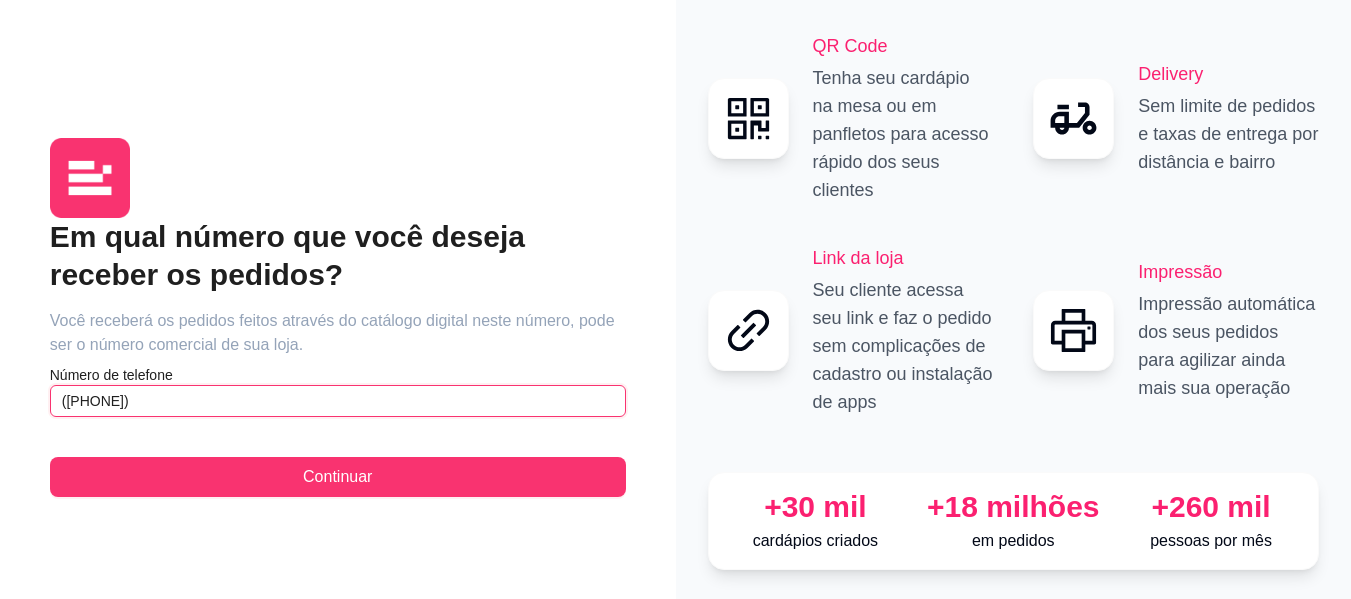 click on "([PHONE])" at bounding box center (338, 401) 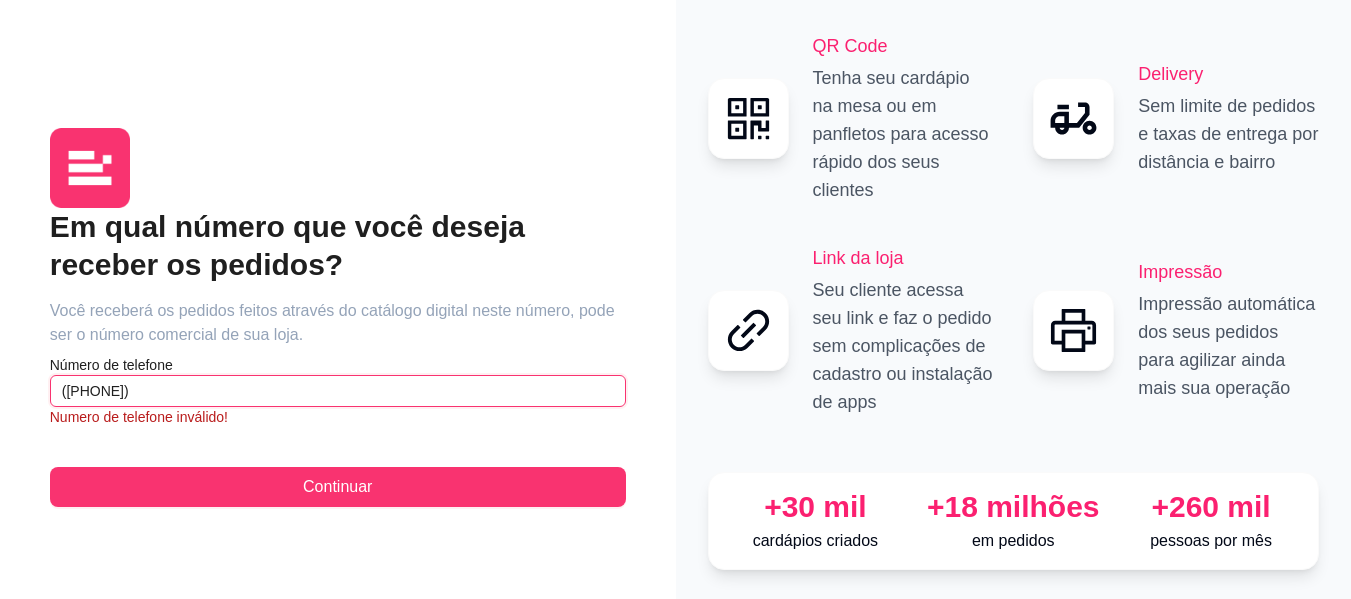 click on "([PHONE])" at bounding box center (338, 391) 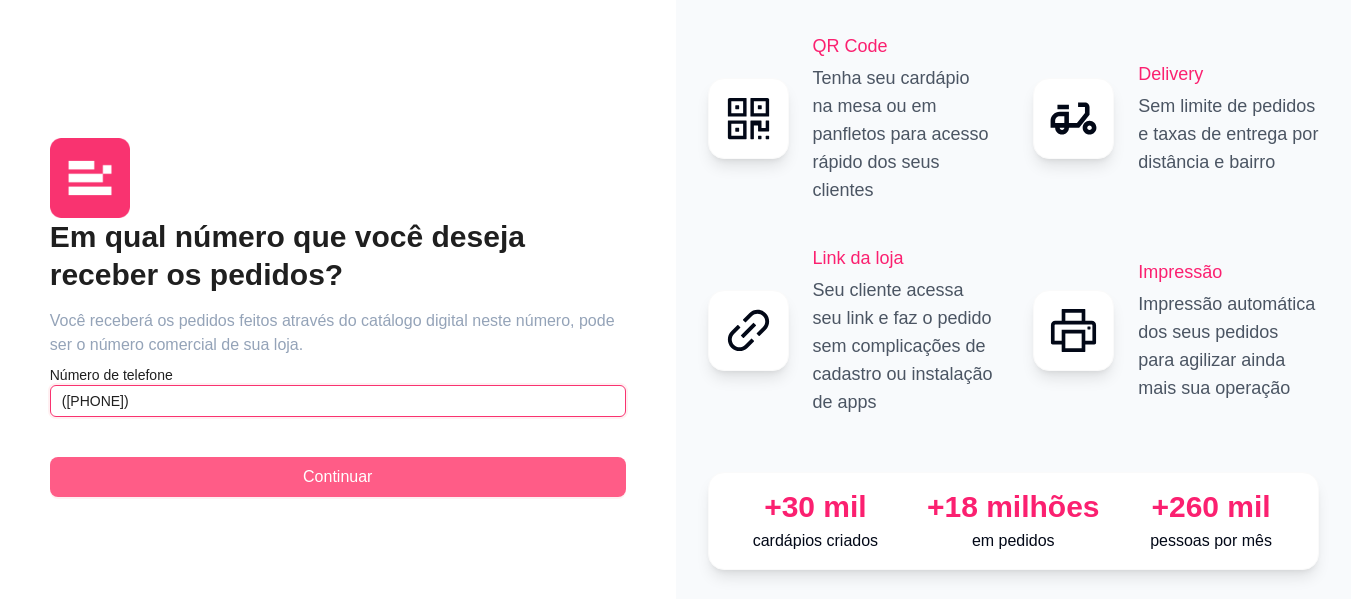 type on "([PHONE])" 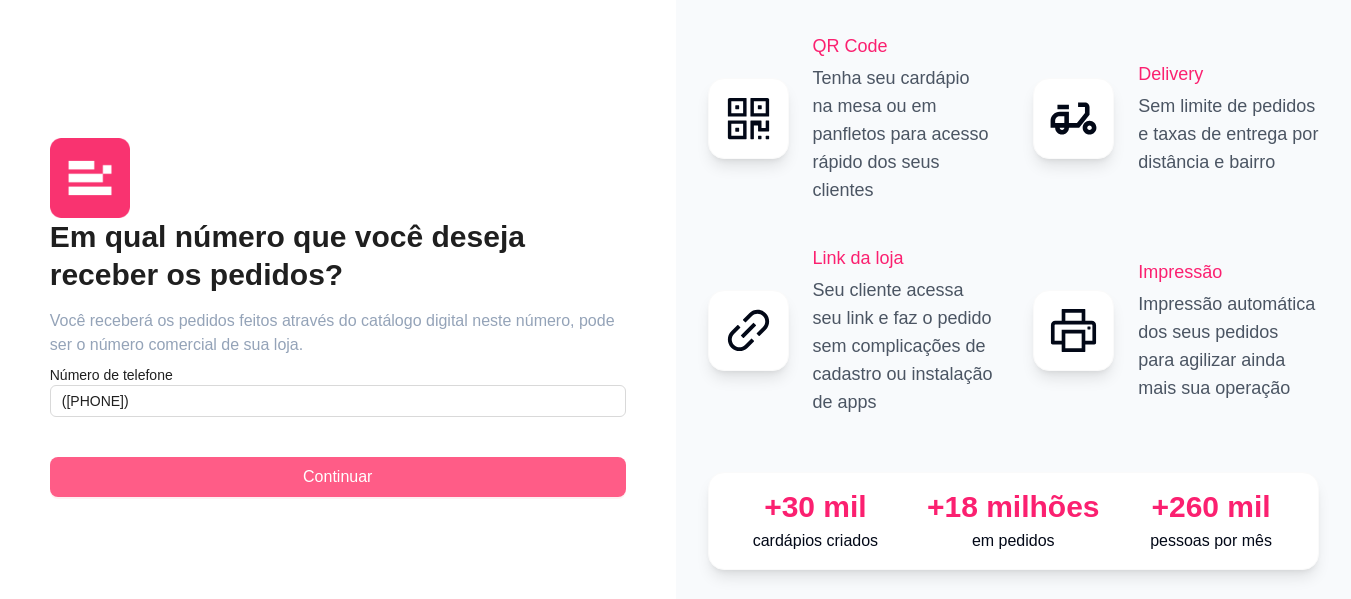 click on "Continuar" at bounding box center (338, 477) 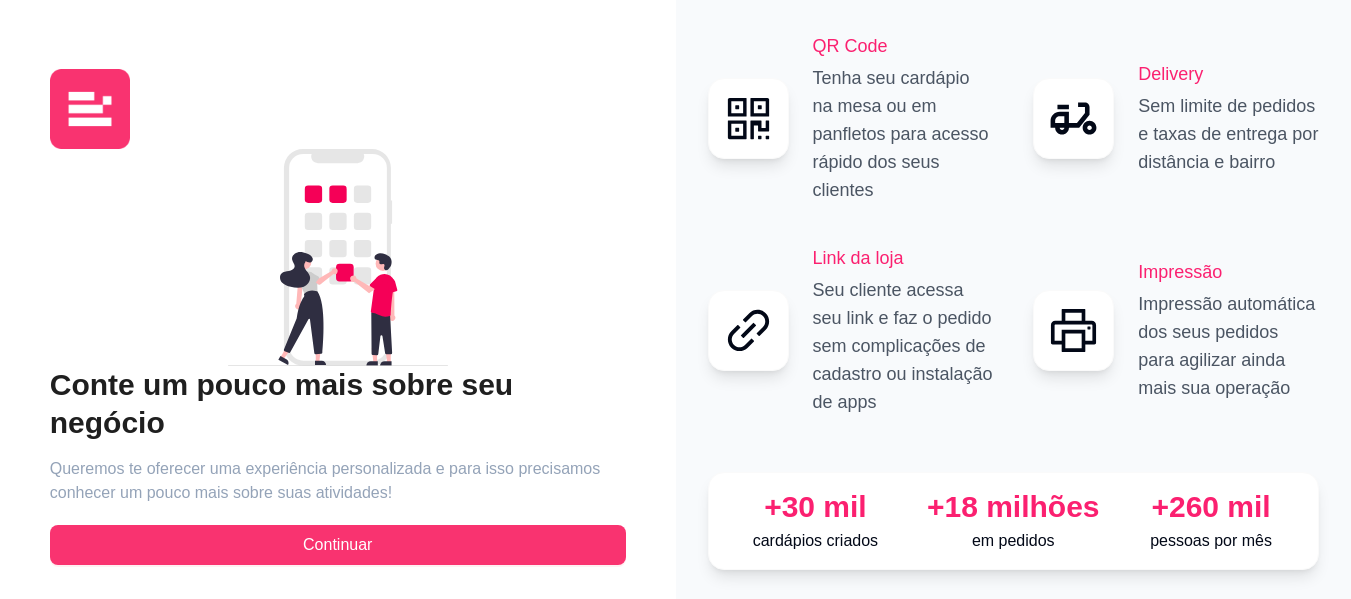 scroll, scrollTop: 7, scrollLeft: 0, axis: vertical 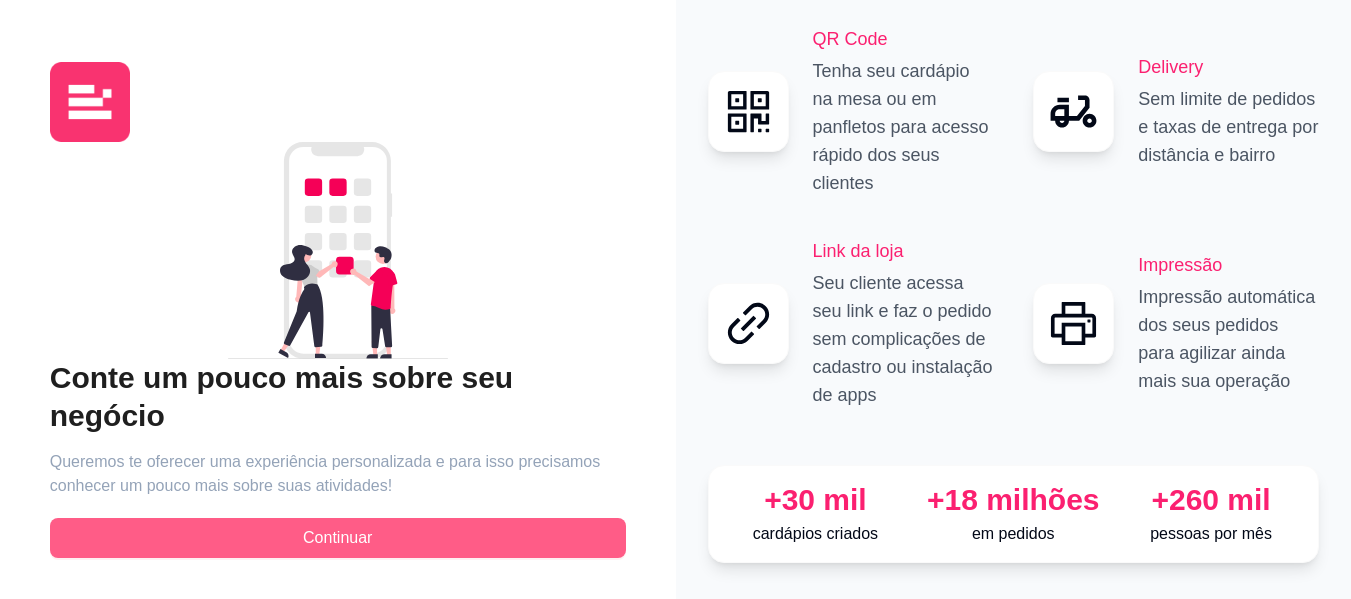 click on "Continuar" at bounding box center (337, 538) 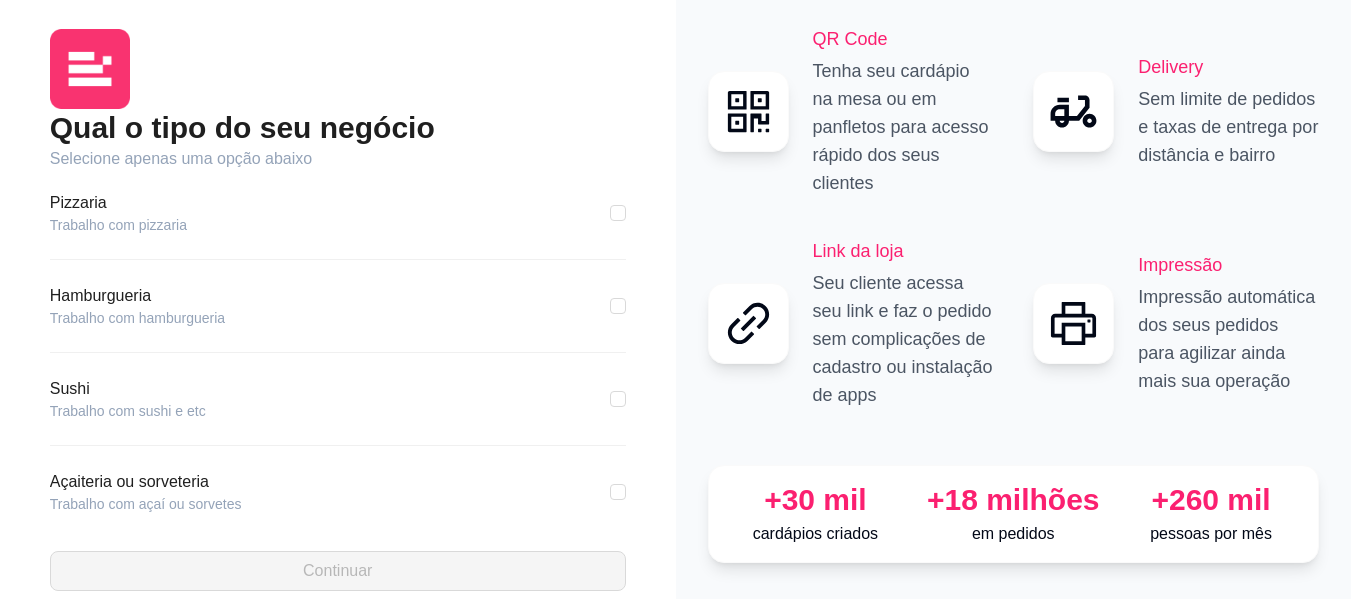 scroll, scrollTop: 0, scrollLeft: 0, axis: both 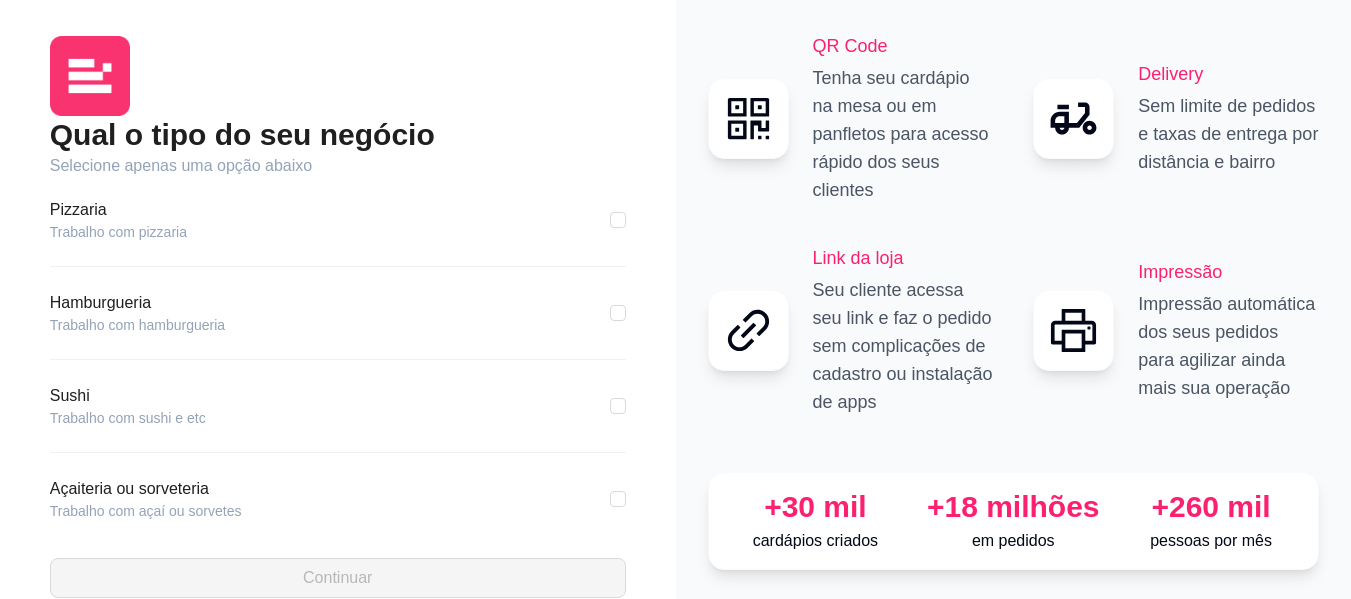 click on "Trabalho com hamburgueria" at bounding box center (137, 325) 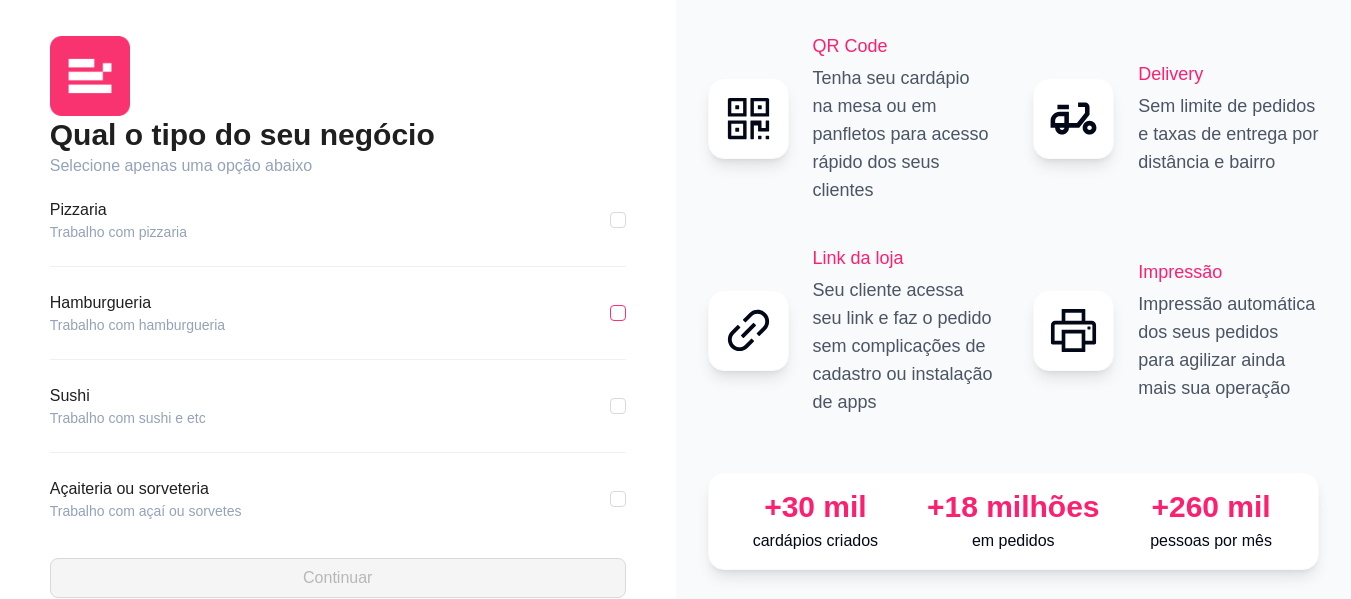 click at bounding box center (618, 313) 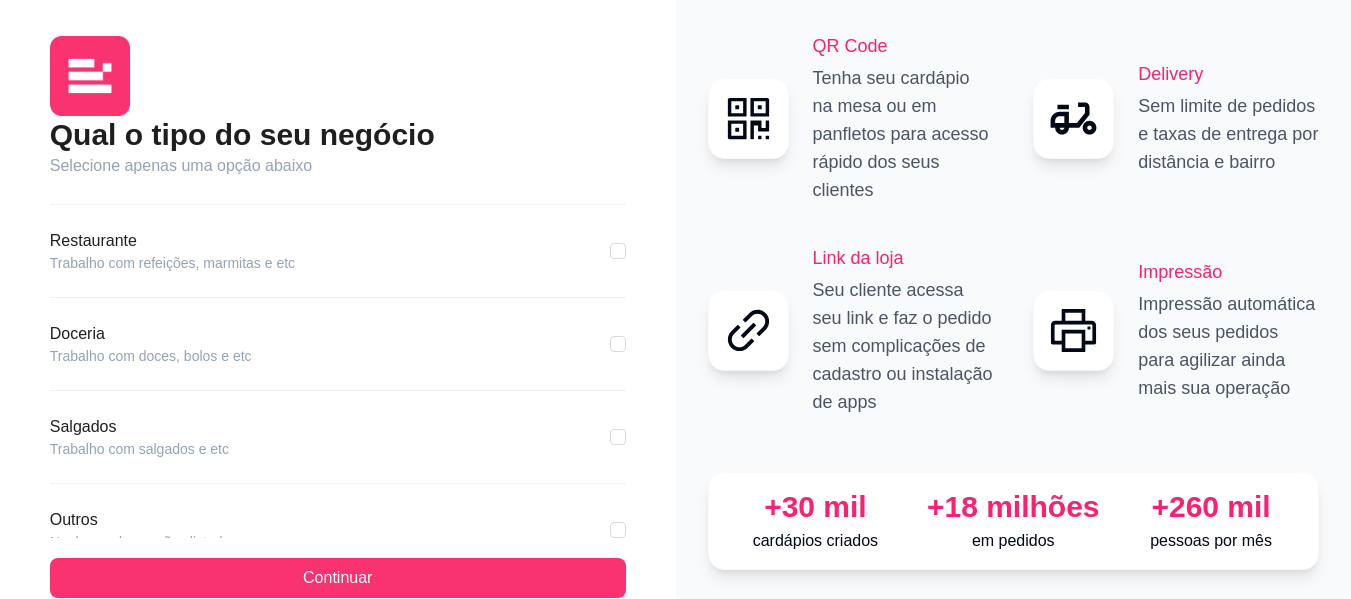scroll, scrollTop: 405, scrollLeft: 0, axis: vertical 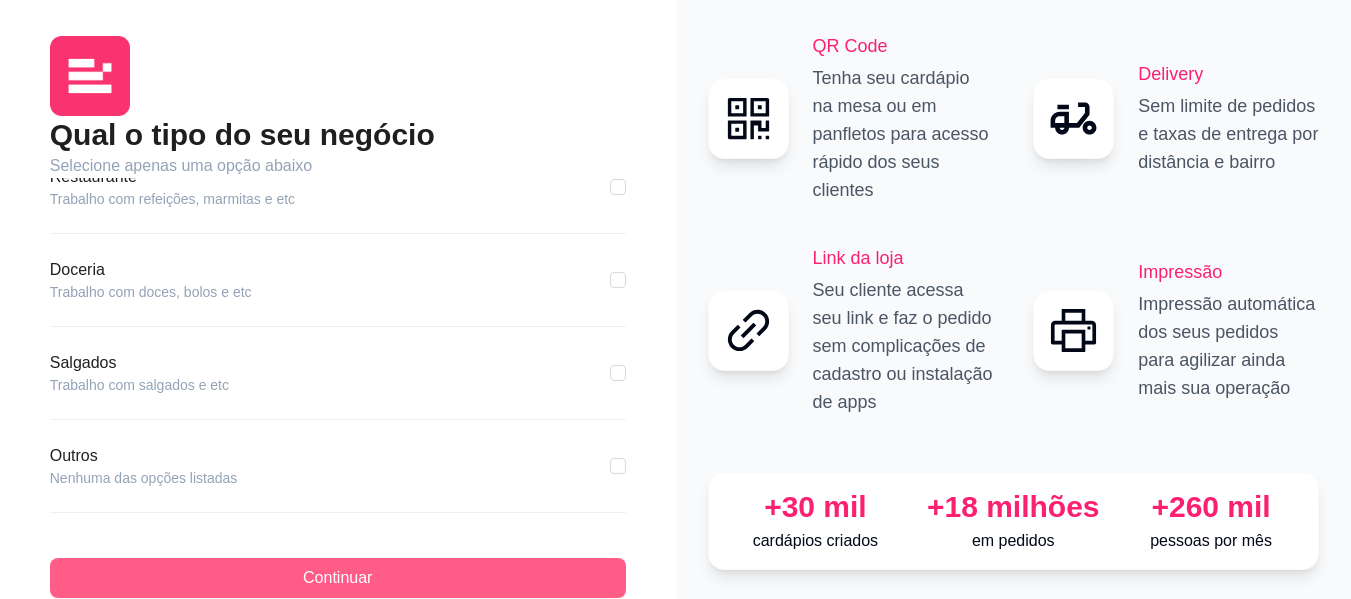 click on "Continuar" at bounding box center [338, 578] 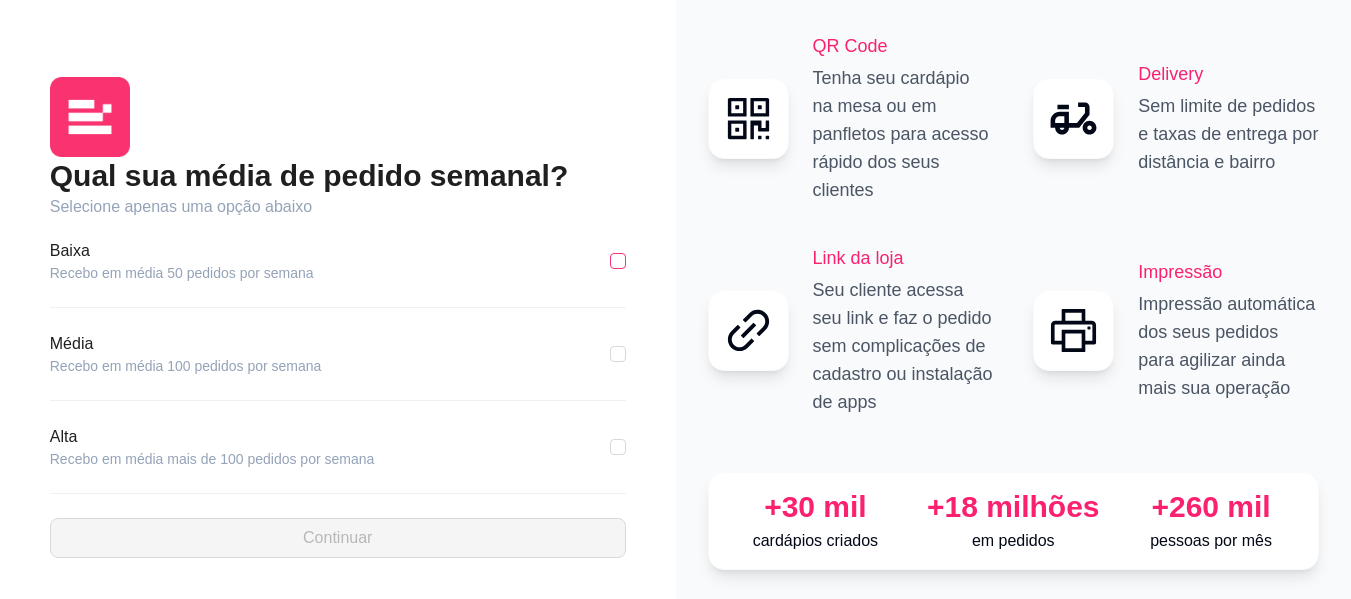 click at bounding box center [618, 261] 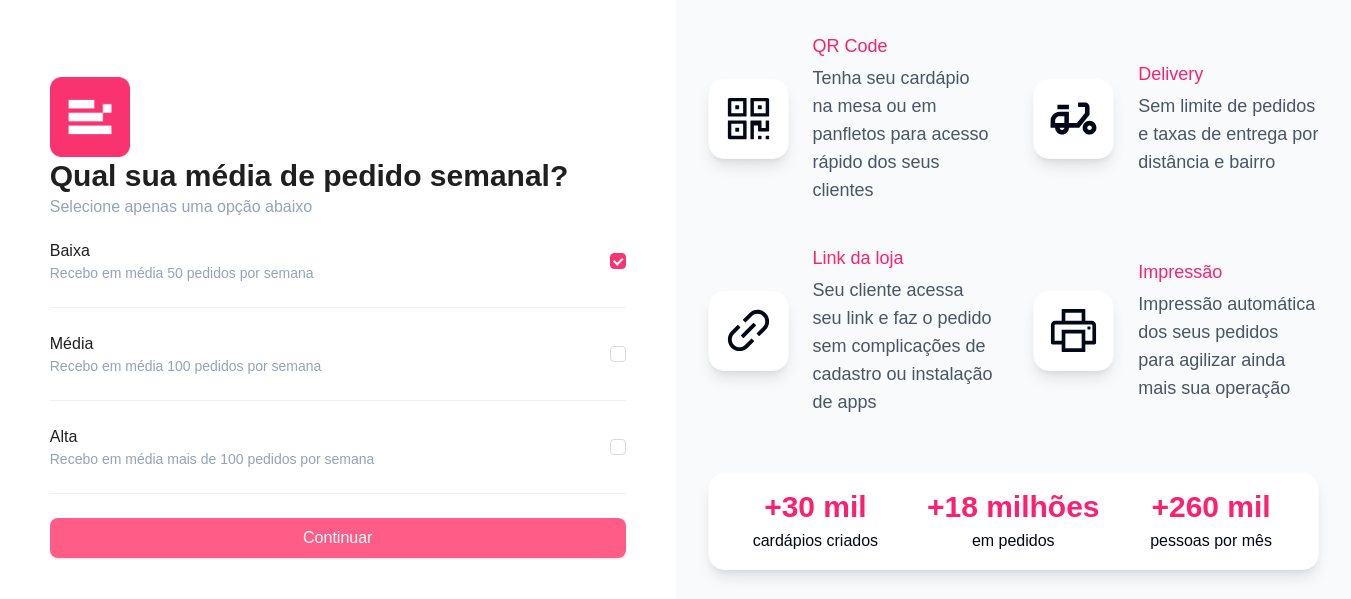 click on "Continuar" at bounding box center [337, 538] 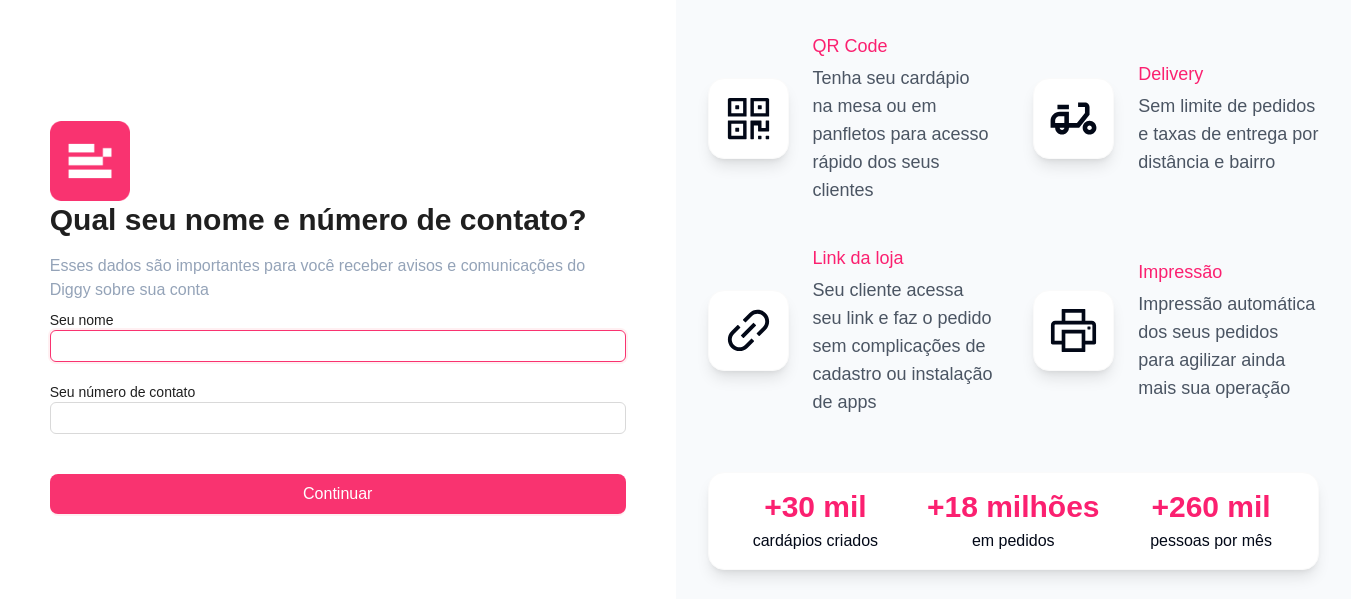 click at bounding box center (338, 346) 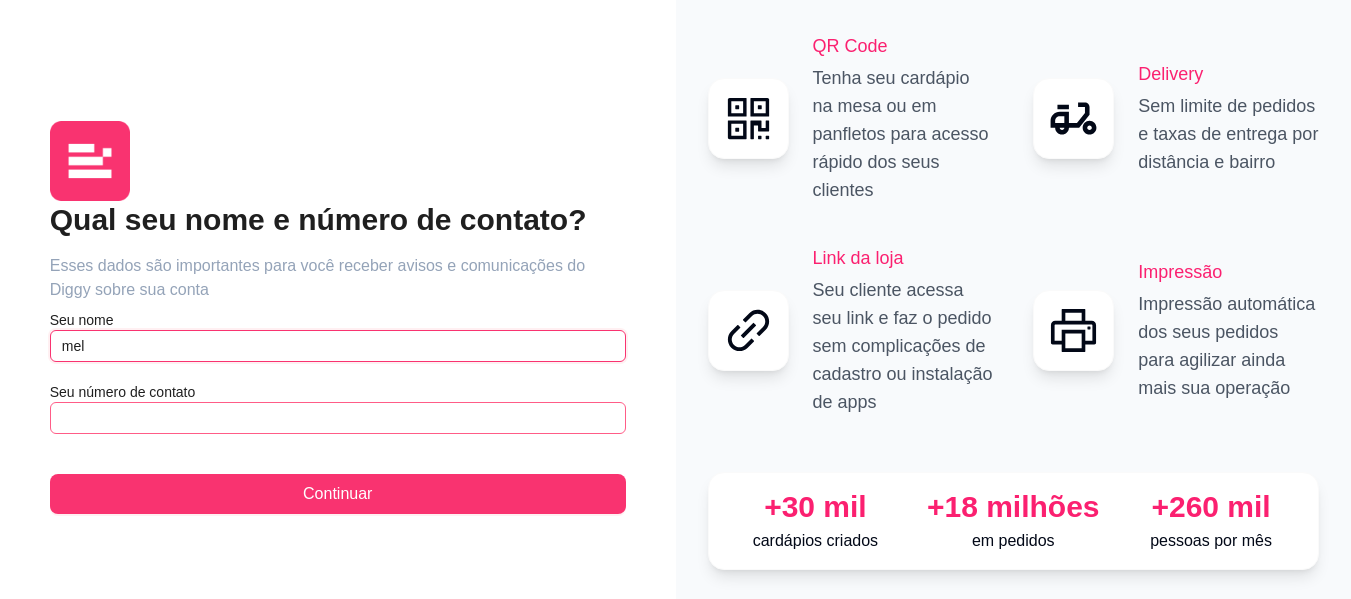 type on "mel" 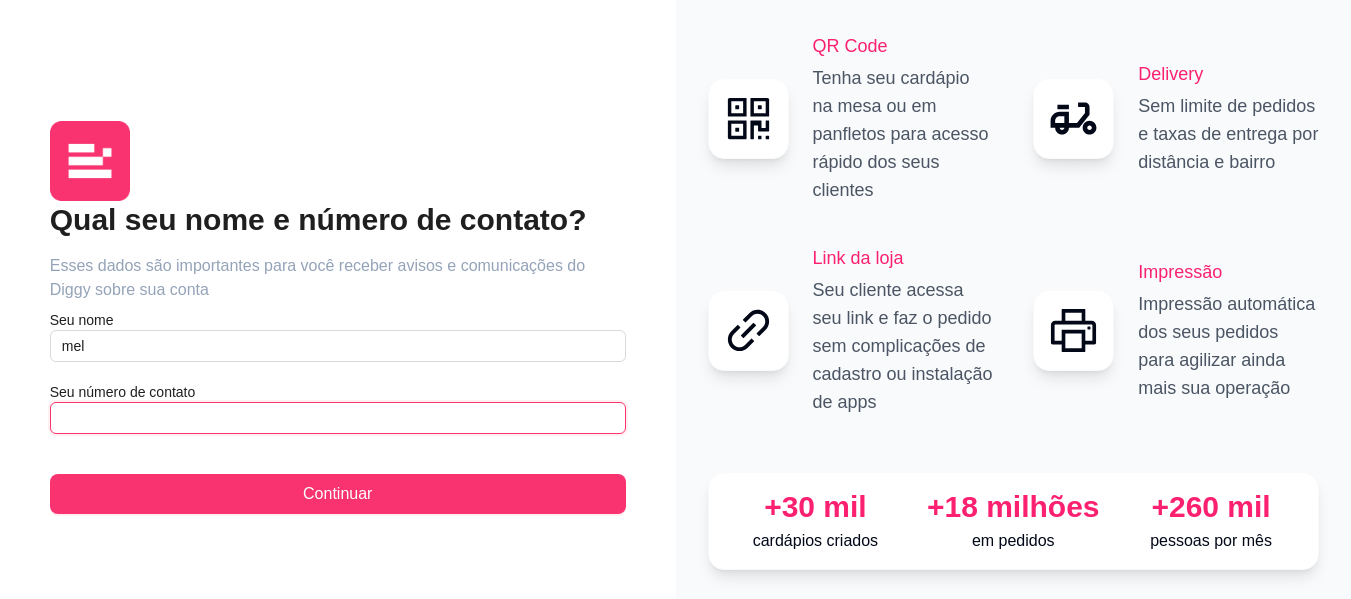 click at bounding box center [338, 418] 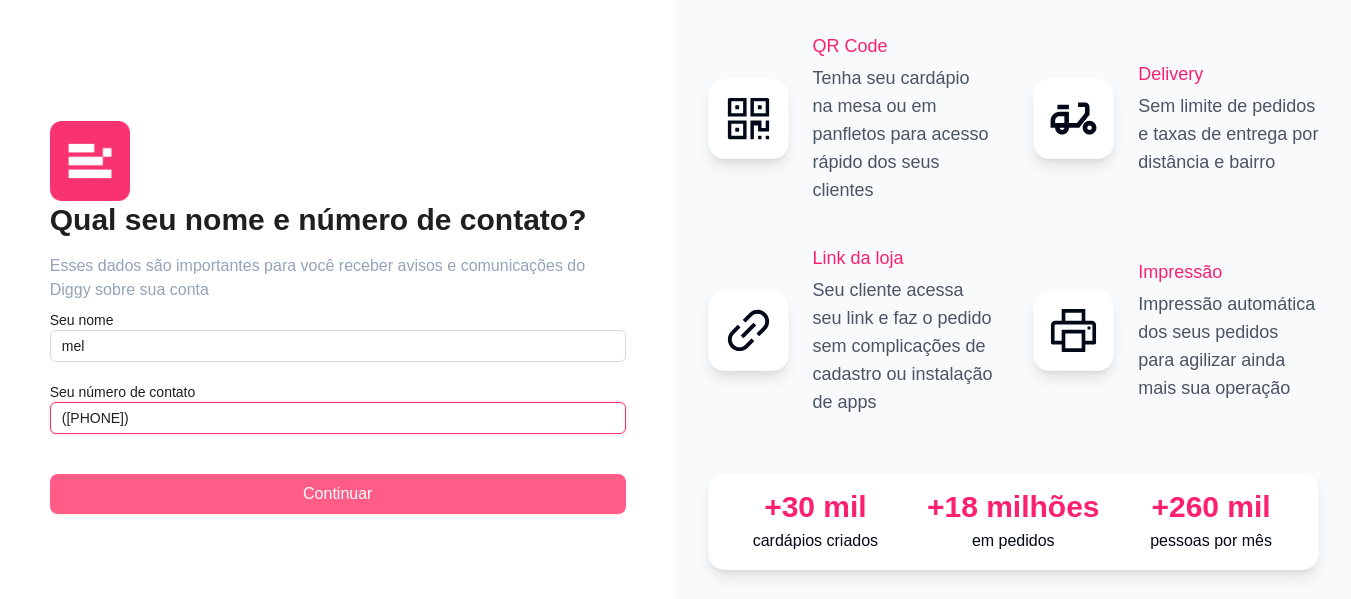 type on "([PHONE])" 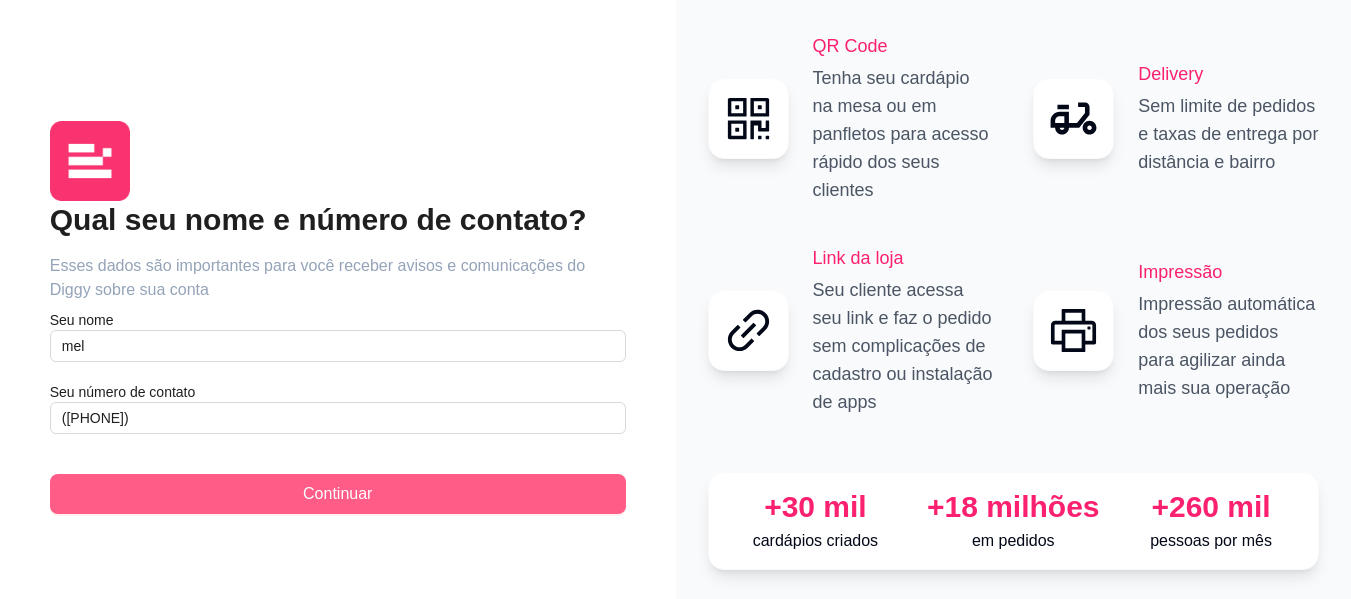 click on "Continuar" at bounding box center [337, 494] 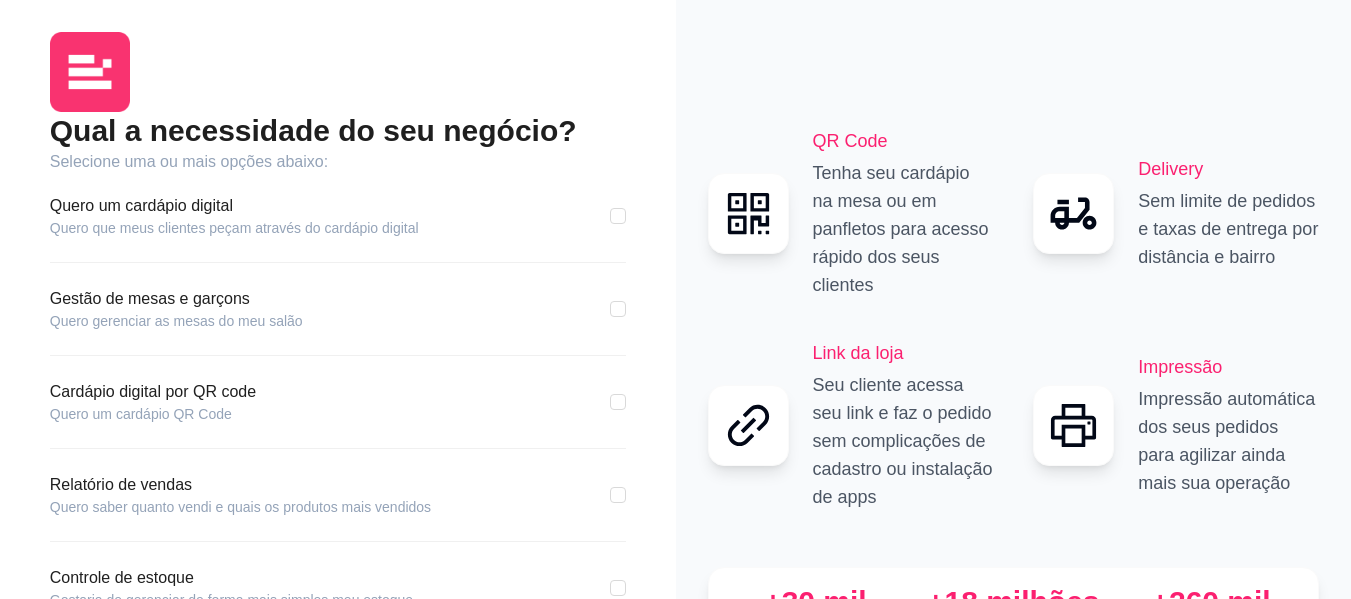 click on "Link da loja Seu cliente acessa seu link e faz o pedido sem complicações de cadastro ou instalação de apps" at bounding box center (851, 425) 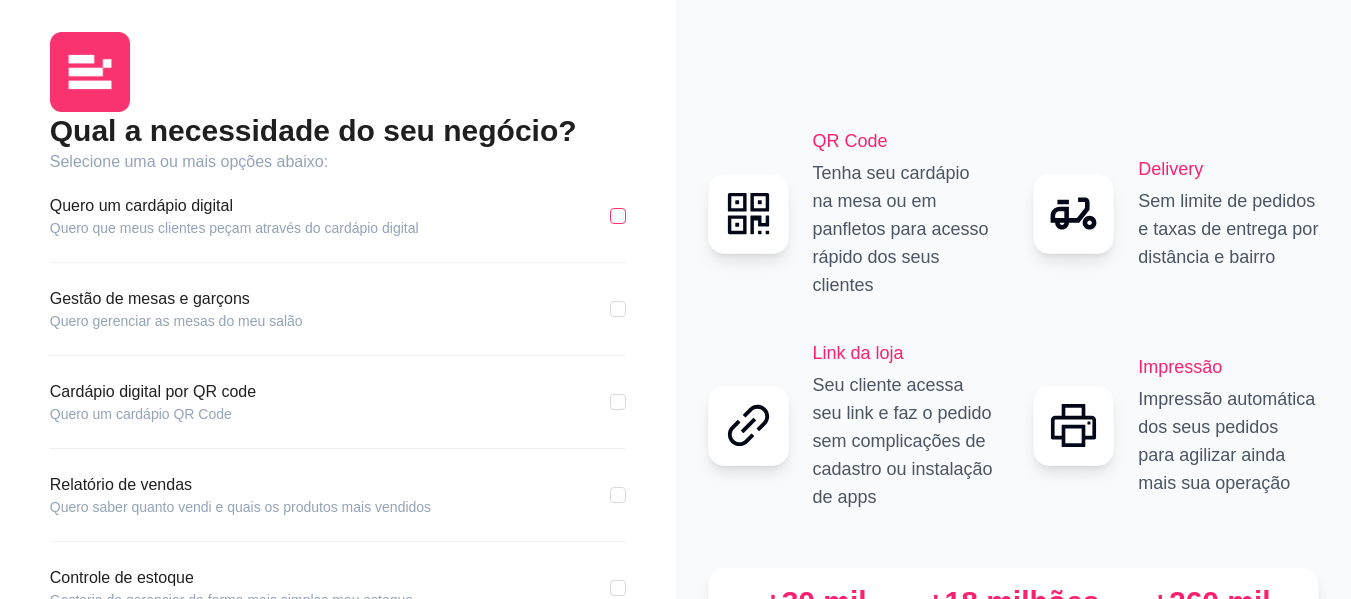 click at bounding box center [618, 216] 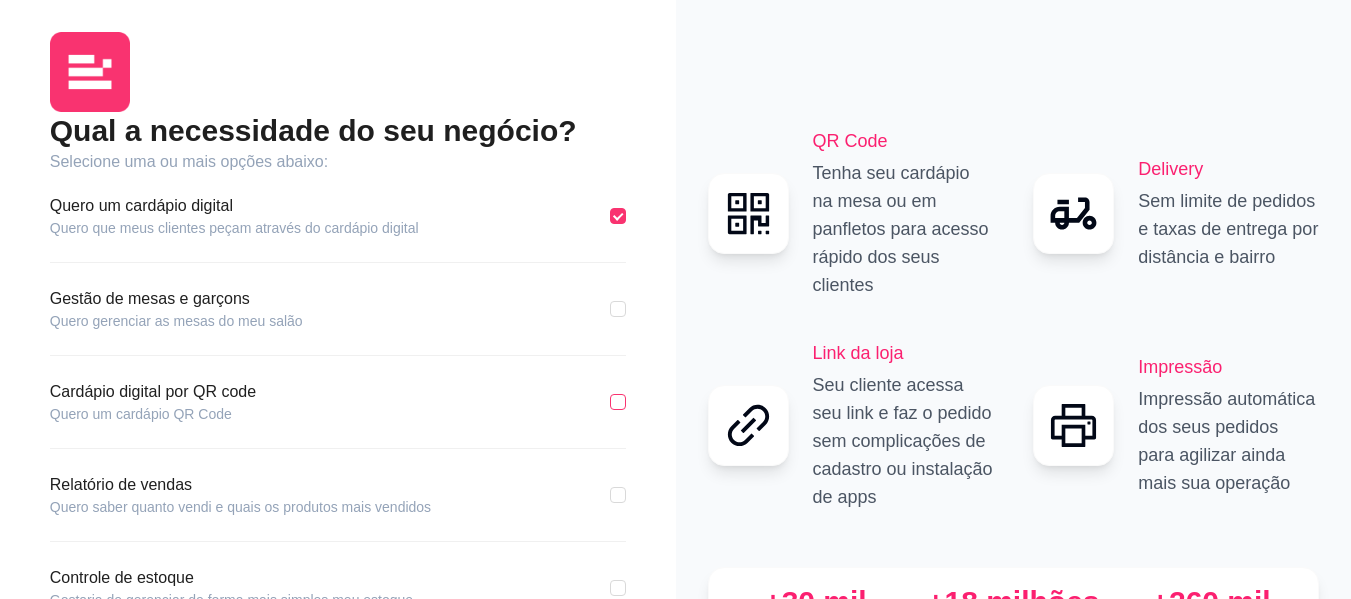 click at bounding box center [618, 402] 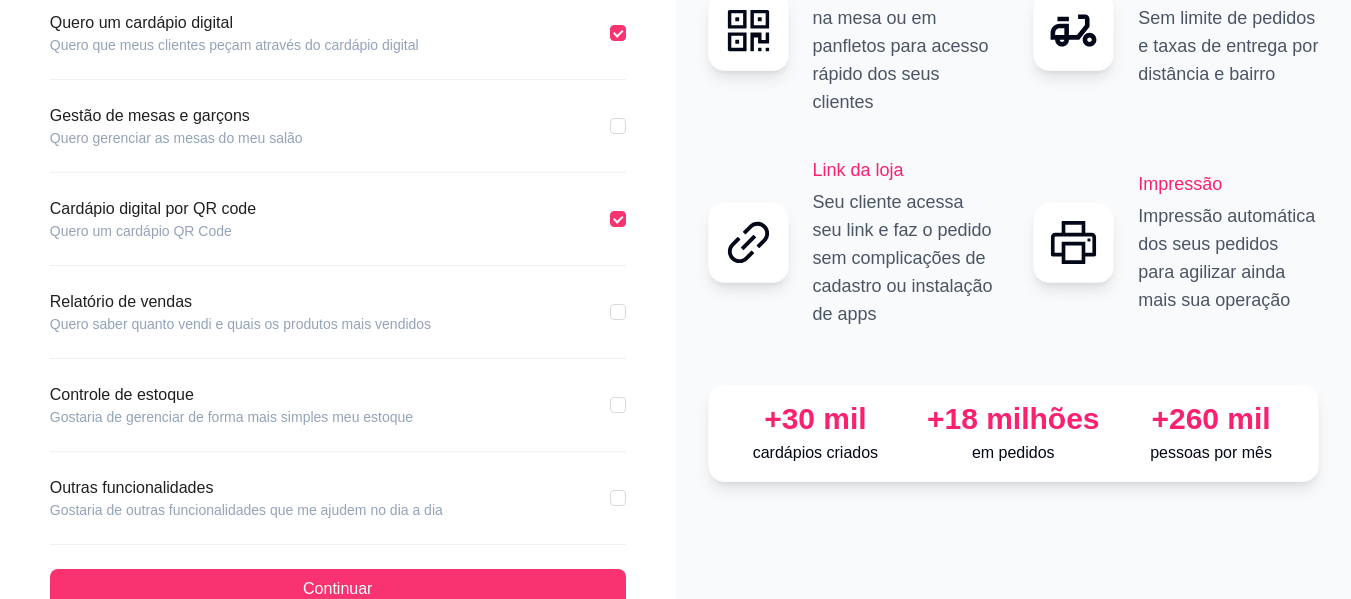 scroll, scrollTop: 225, scrollLeft: 0, axis: vertical 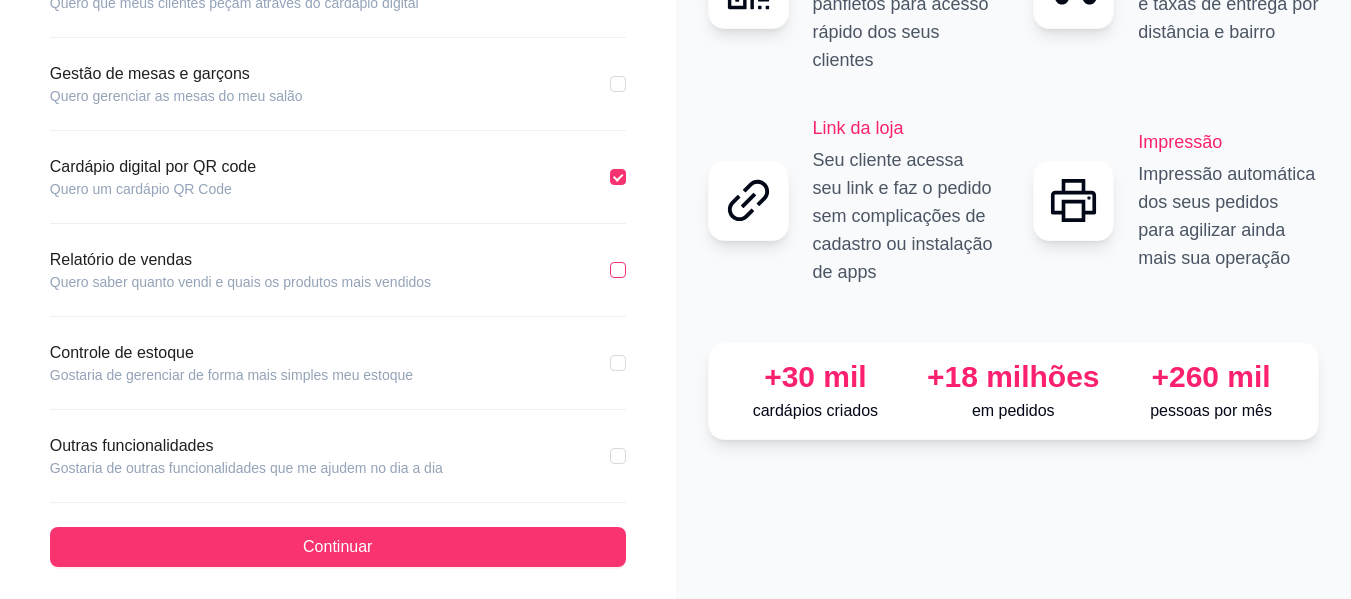 click at bounding box center [618, 270] 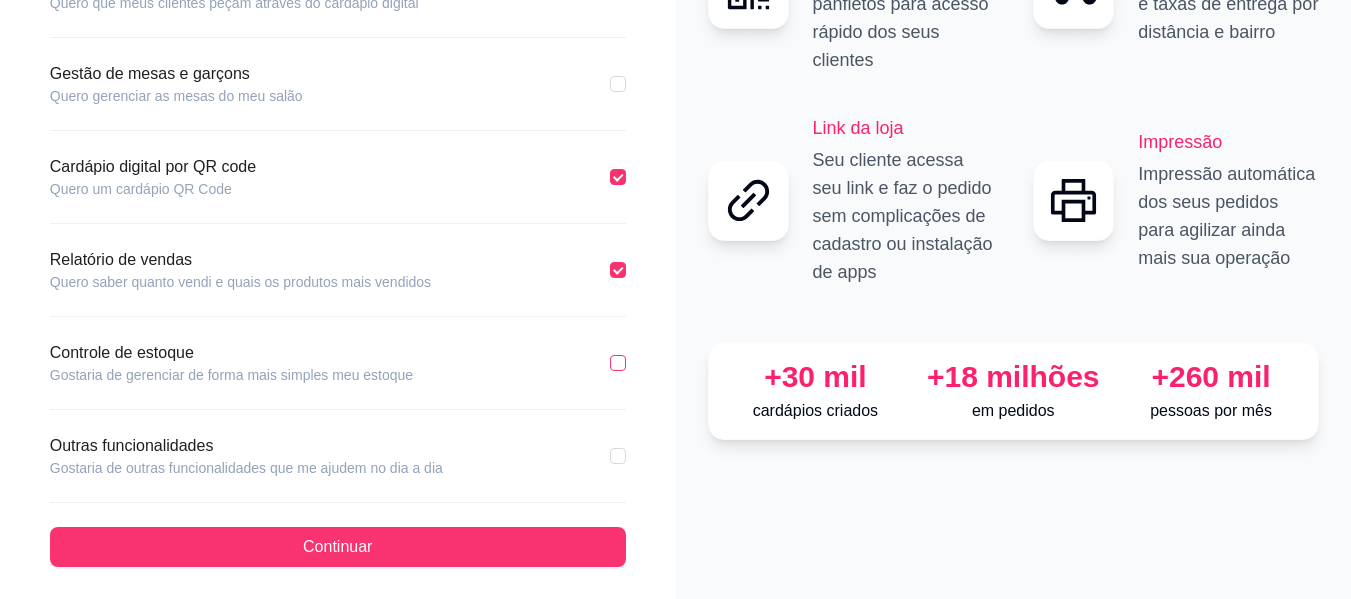 click at bounding box center [618, 363] 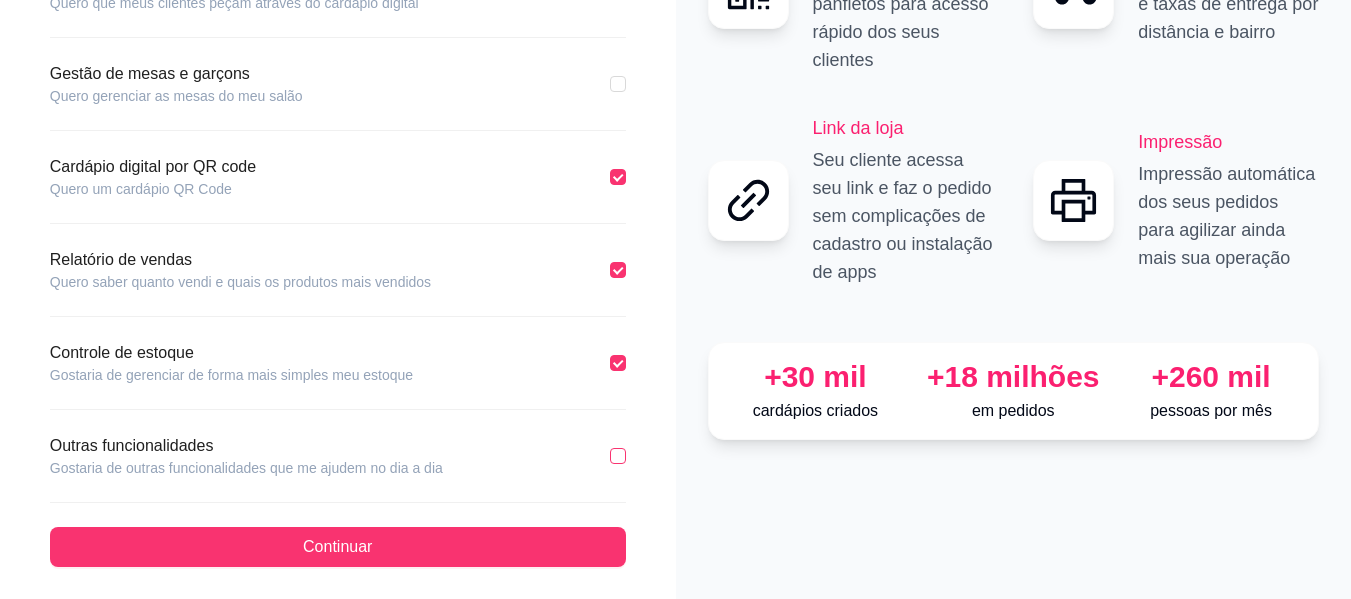 click at bounding box center [618, 456] 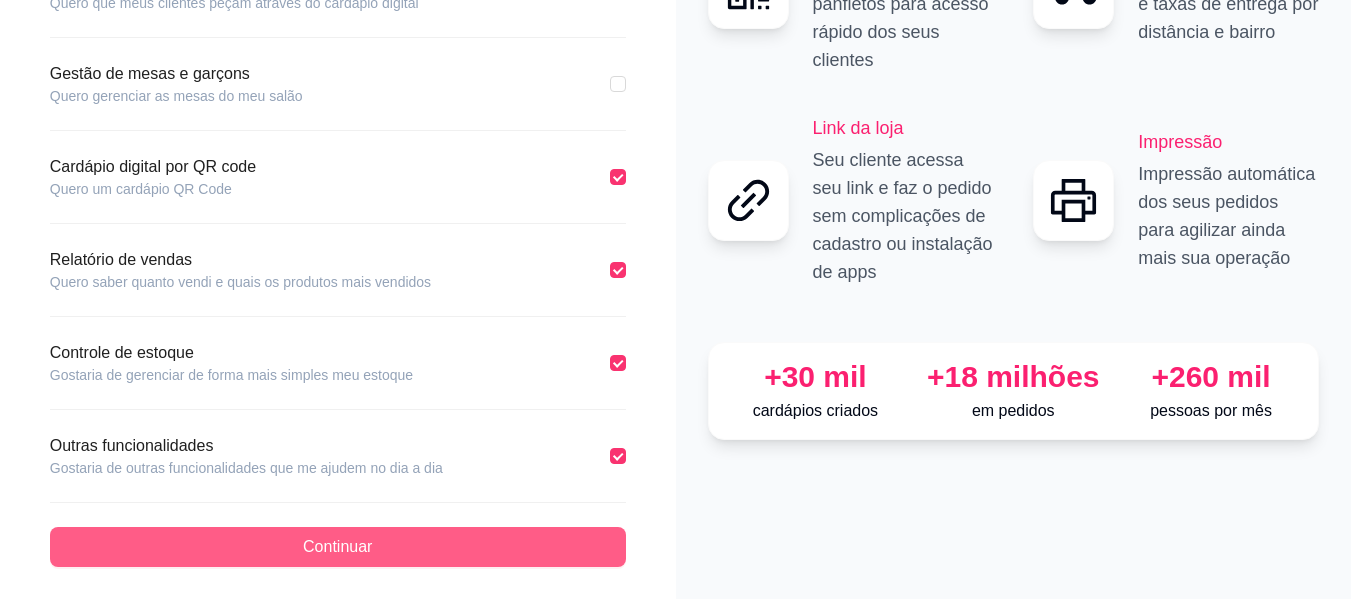 click on "Continuar" at bounding box center [338, 547] 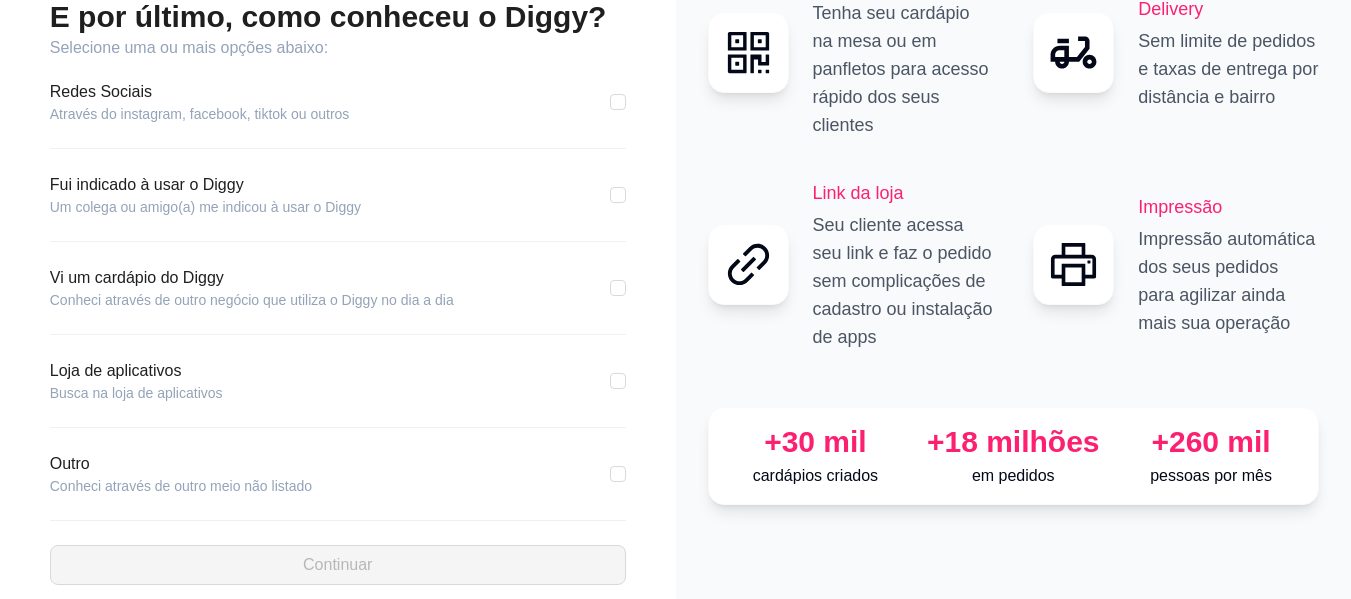 scroll, scrollTop: 132, scrollLeft: 0, axis: vertical 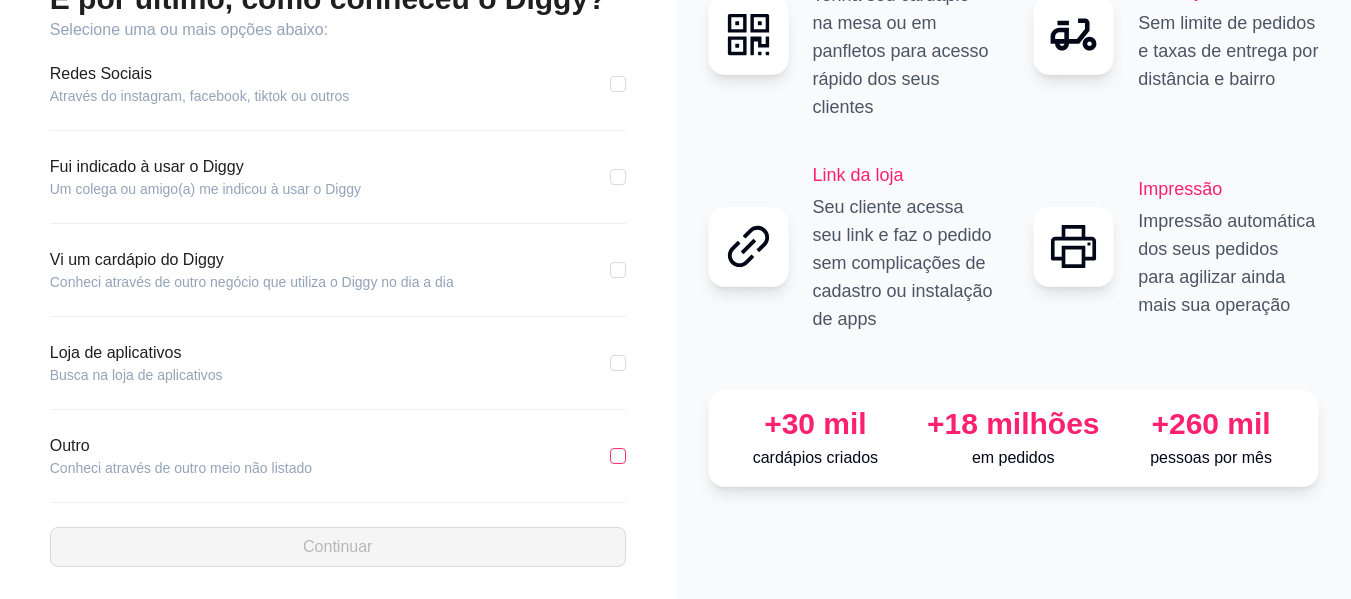 click at bounding box center [618, 456] 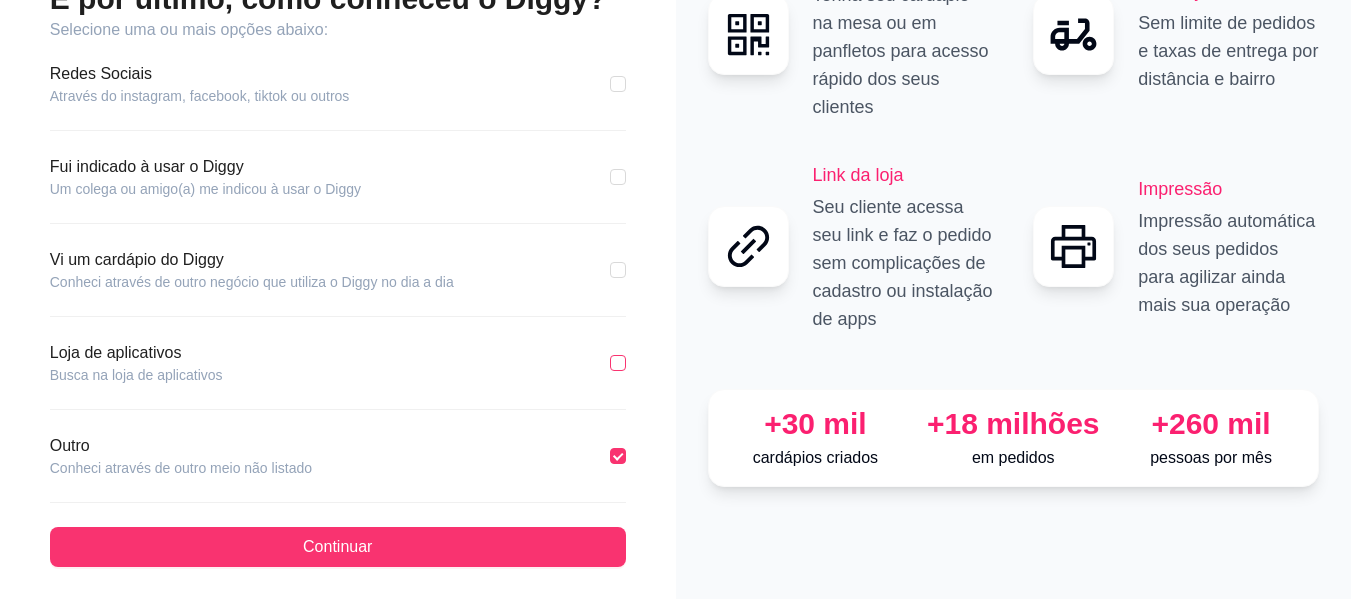 click at bounding box center (618, 363) 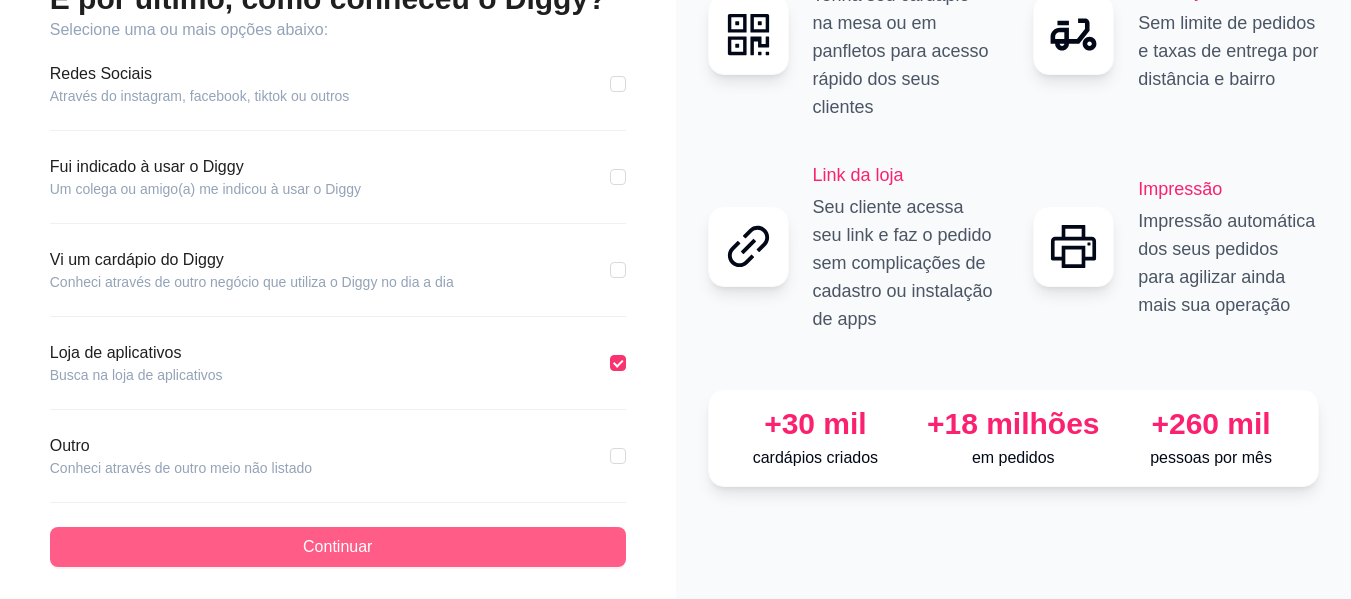 click on "Continuar" at bounding box center (338, 547) 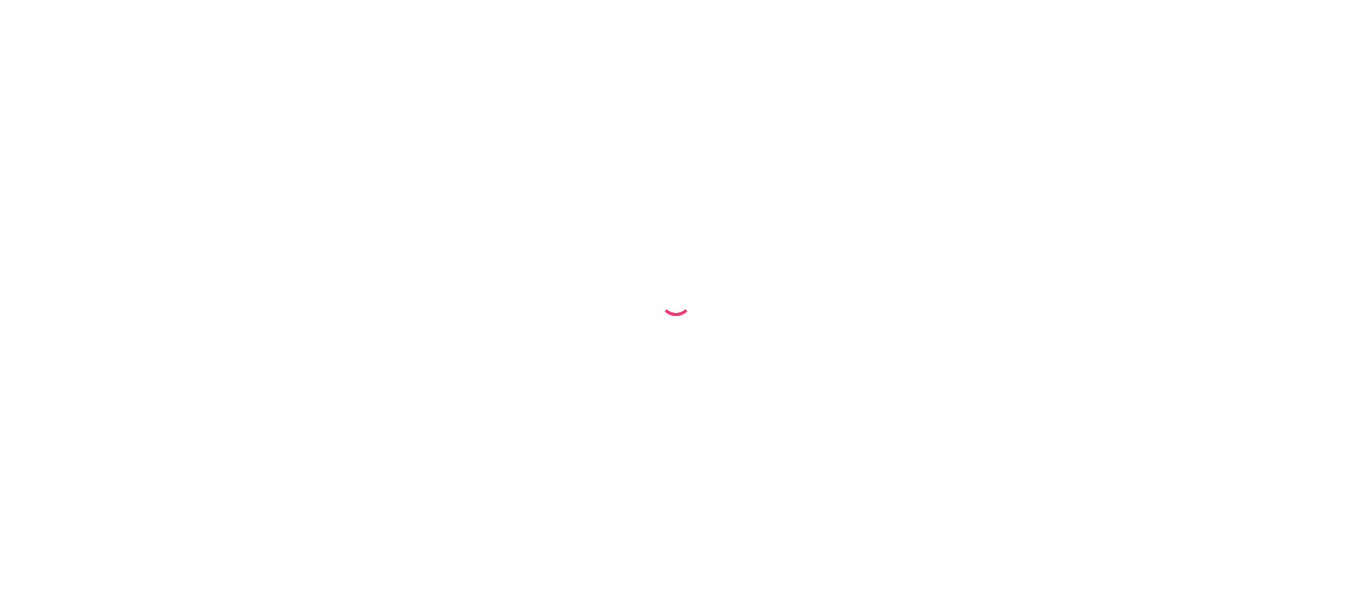 scroll, scrollTop: 0, scrollLeft: 0, axis: both 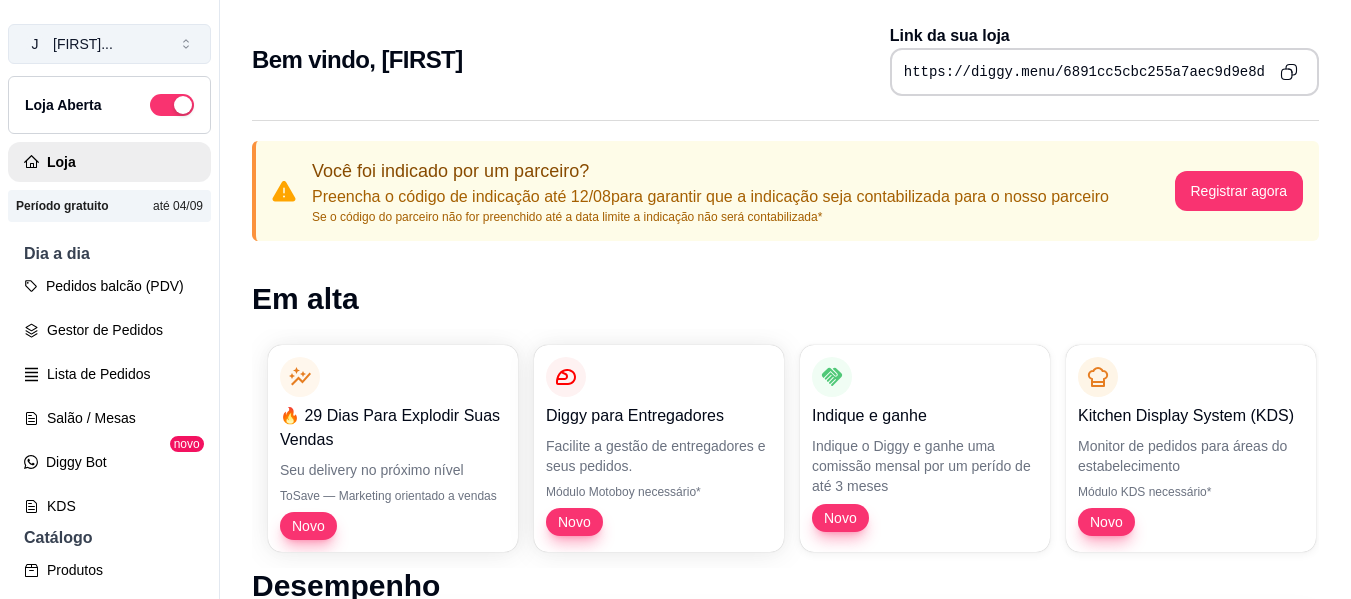 click on "[FIRST] ..." at bounding box center (83, 44) 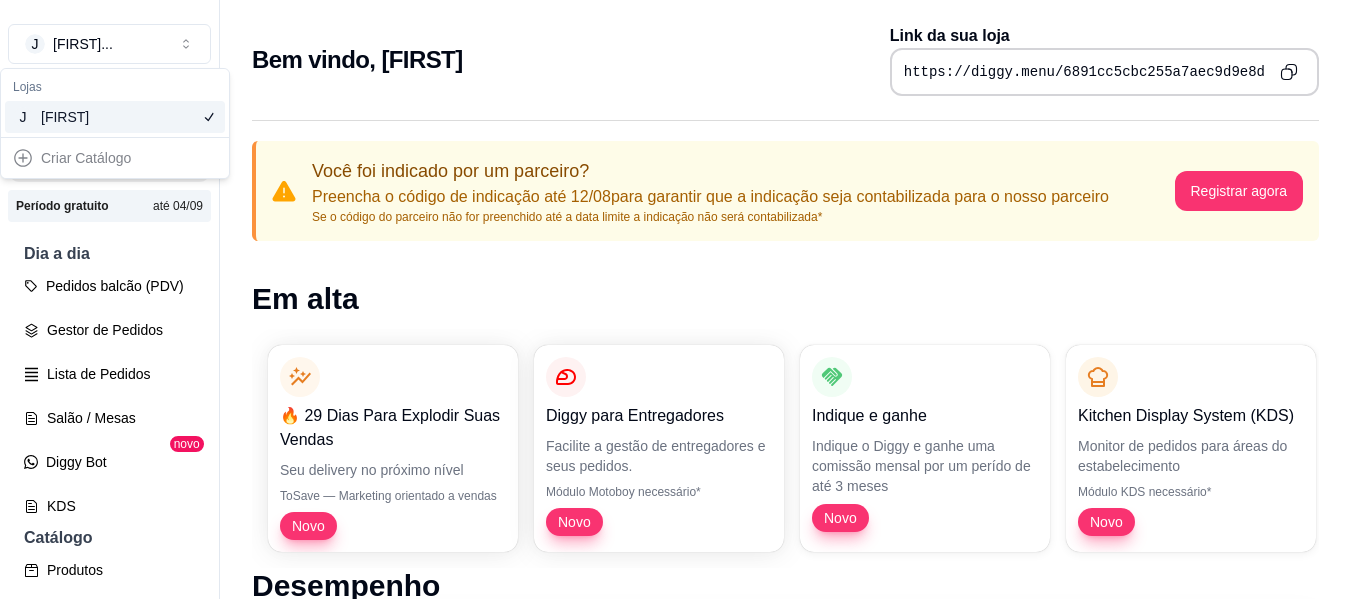 click on "[FIRST]" at bounding box center (86, 117) 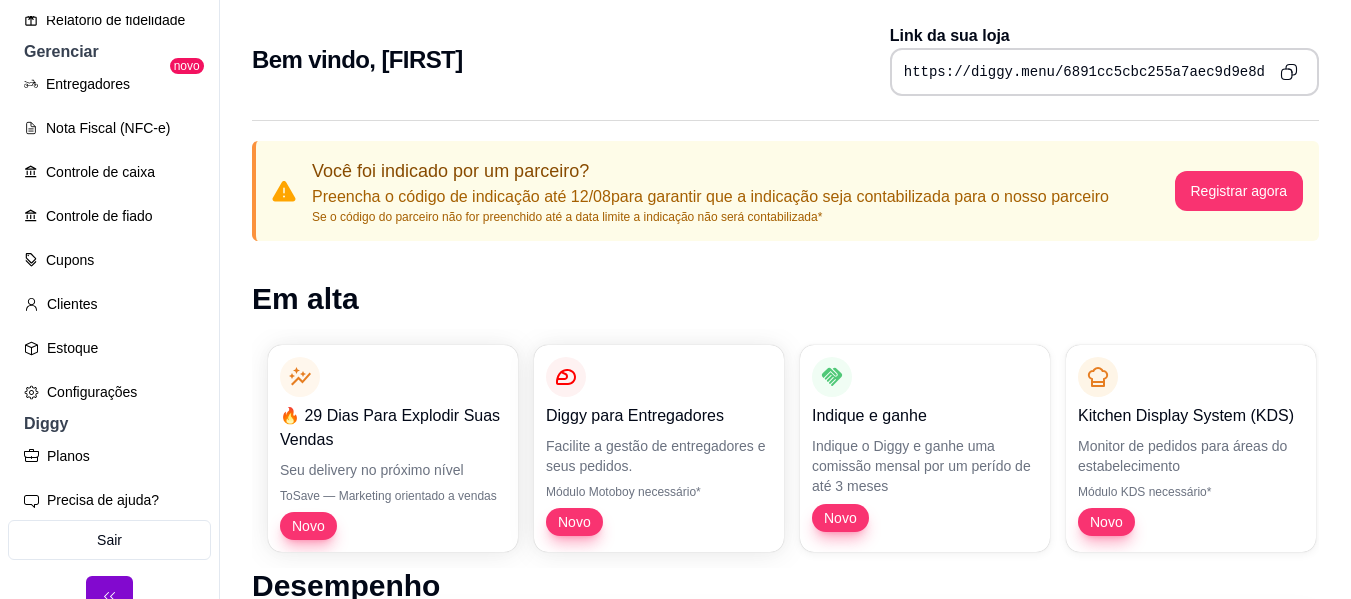 scroll, scrollTop: 815, scrollLeft: 0, axis: vertical 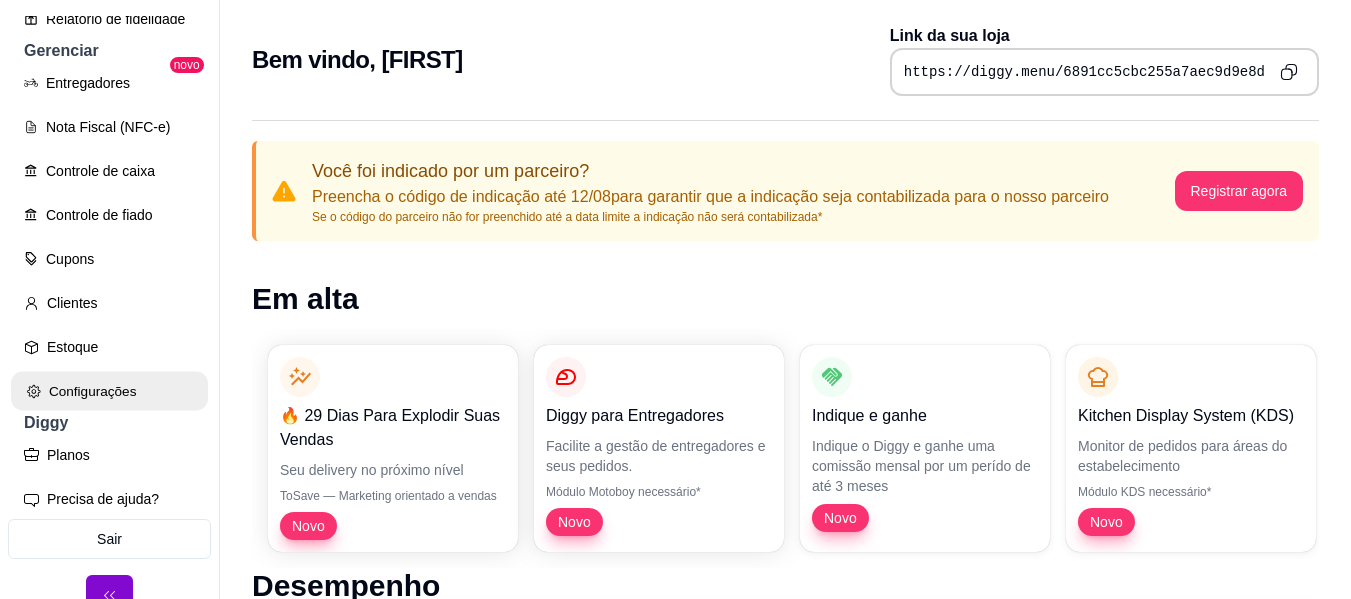 click on "Configurações" at bounding box center (109, 391) 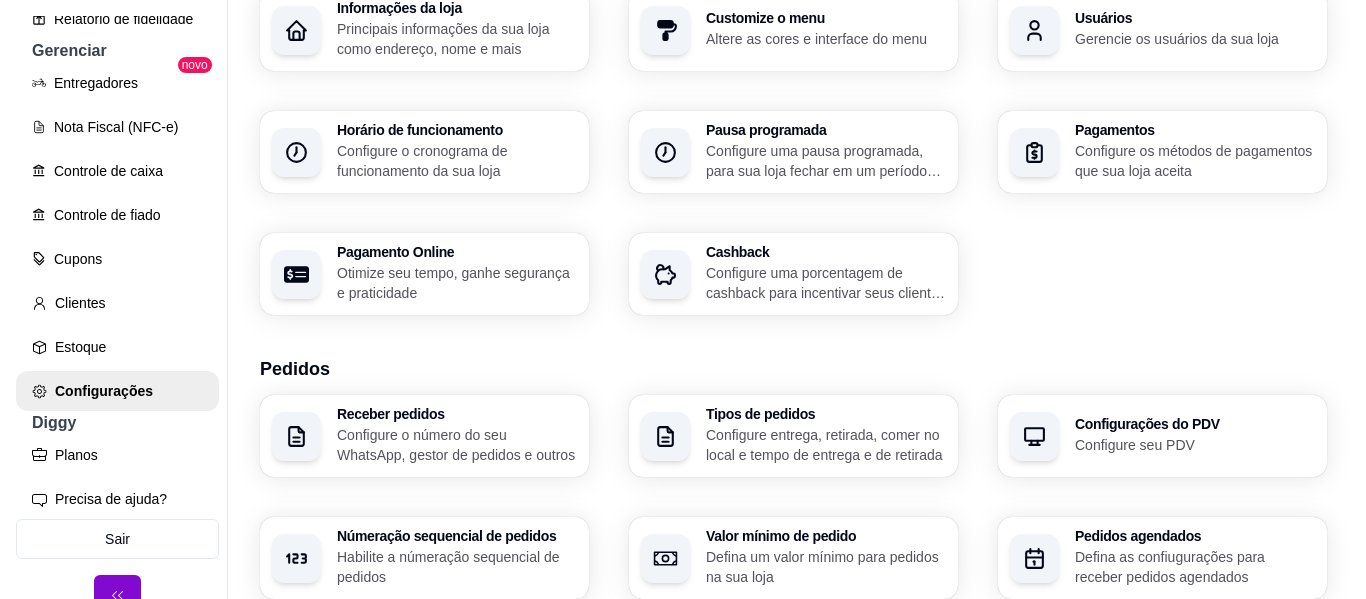 scroll, scrollTop: 0, scrollLeft: 0, axis: both 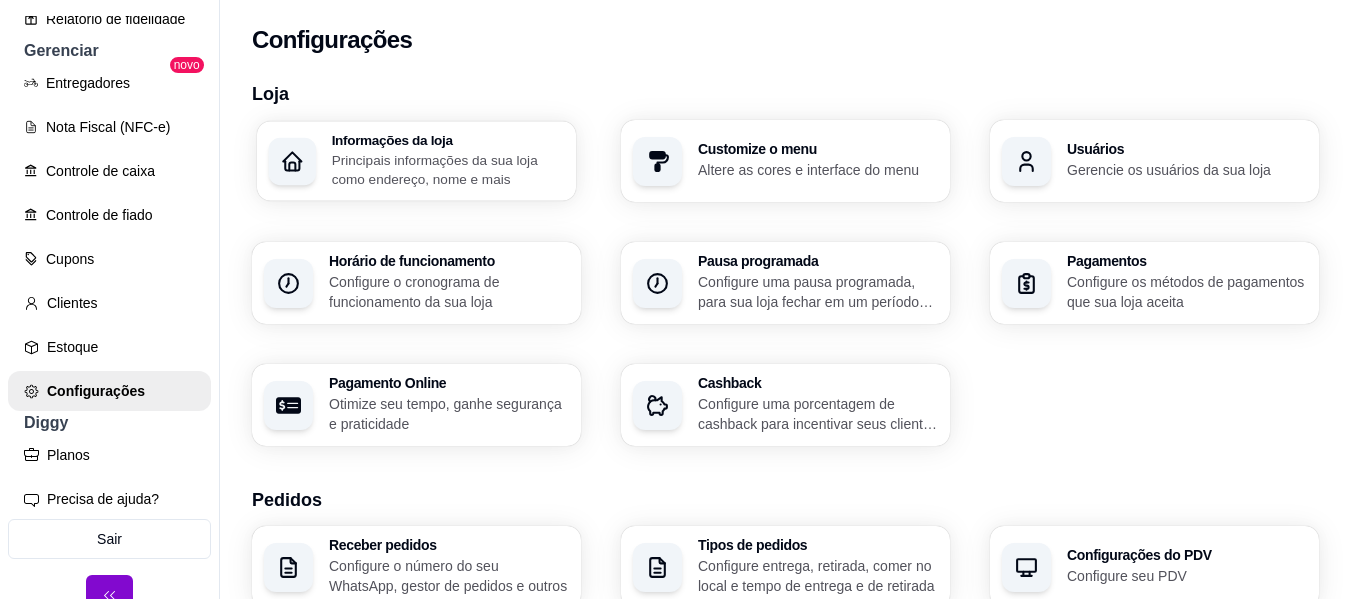 click on "Principais informações da sua loja como endereço, nome e mais" at bounding box center (448, 169) 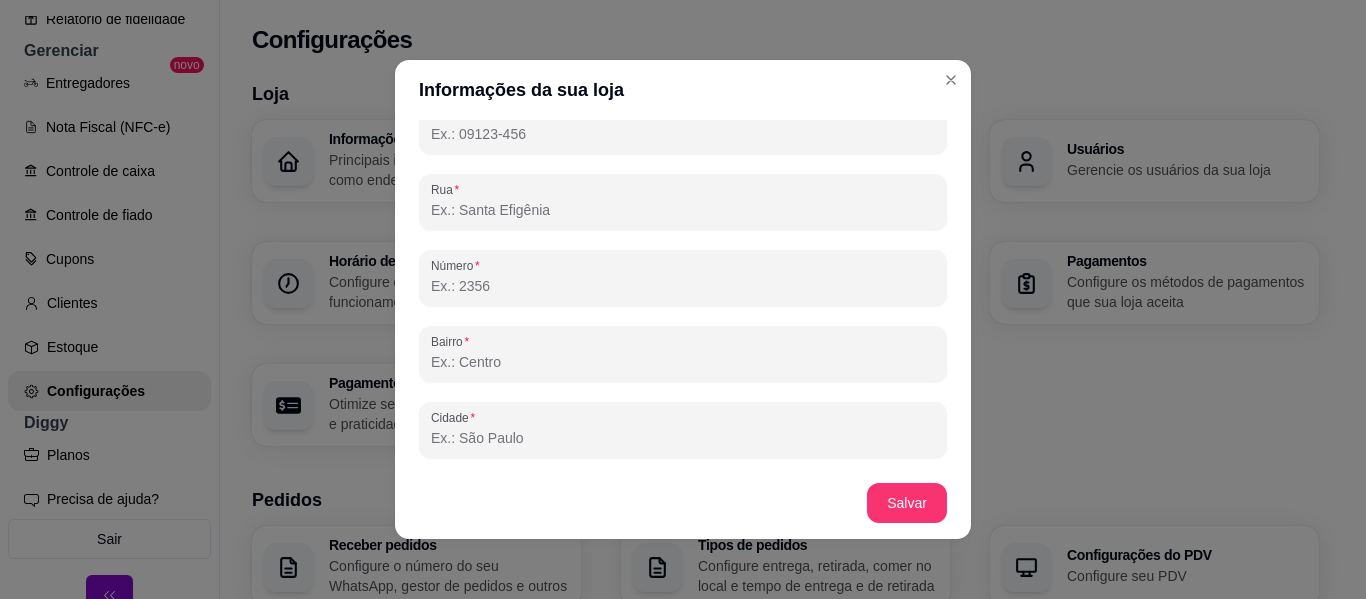 scroll, scrollTop: 1325, scrollLeft: 0, axis: vertical 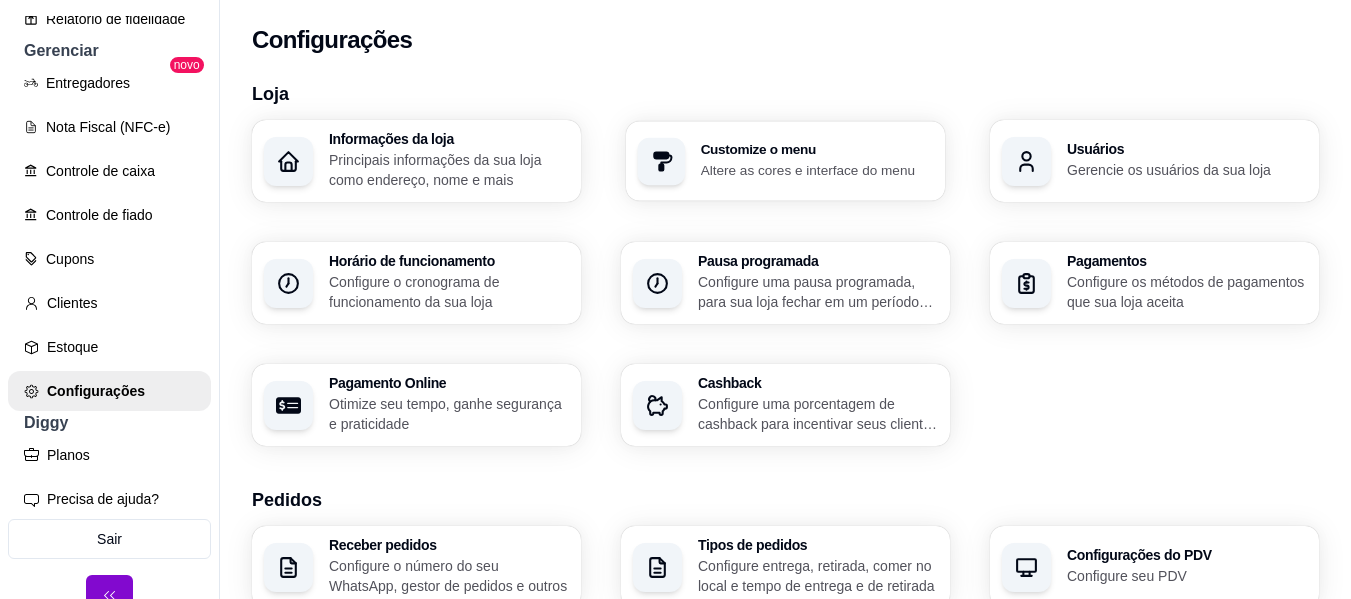 click on "Customize o menu" at bounding box center [817, 150] 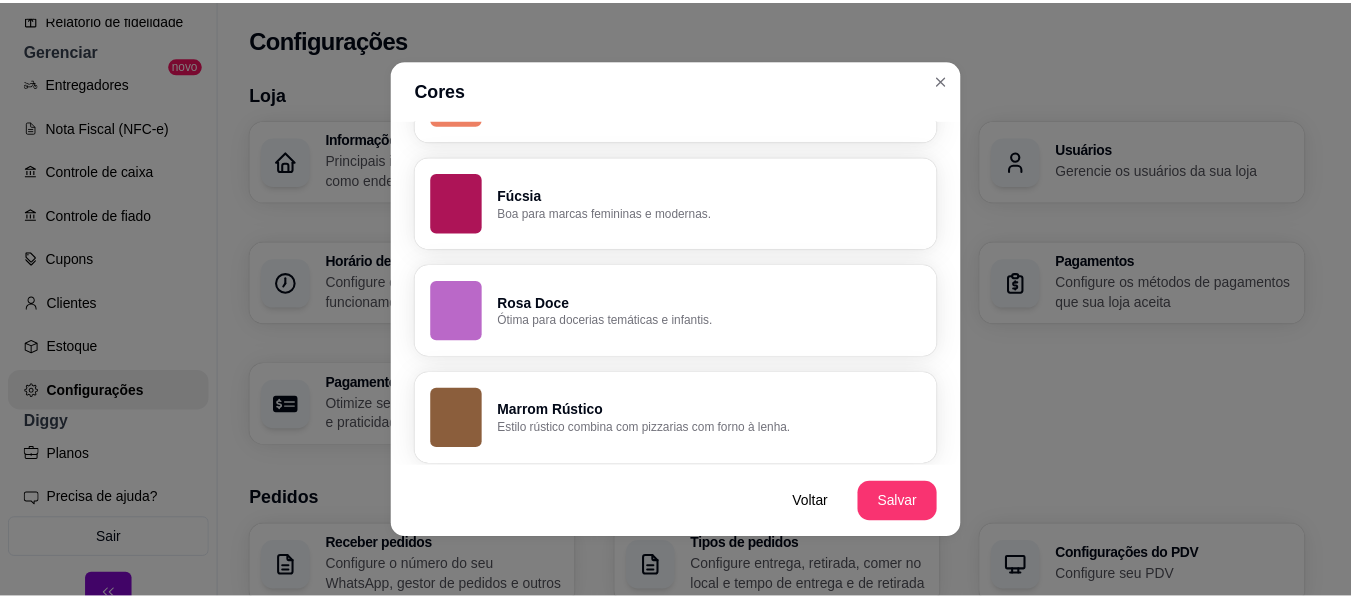 scroll, scrollTop: 1557, scrollLeft: 0, axis: vertical 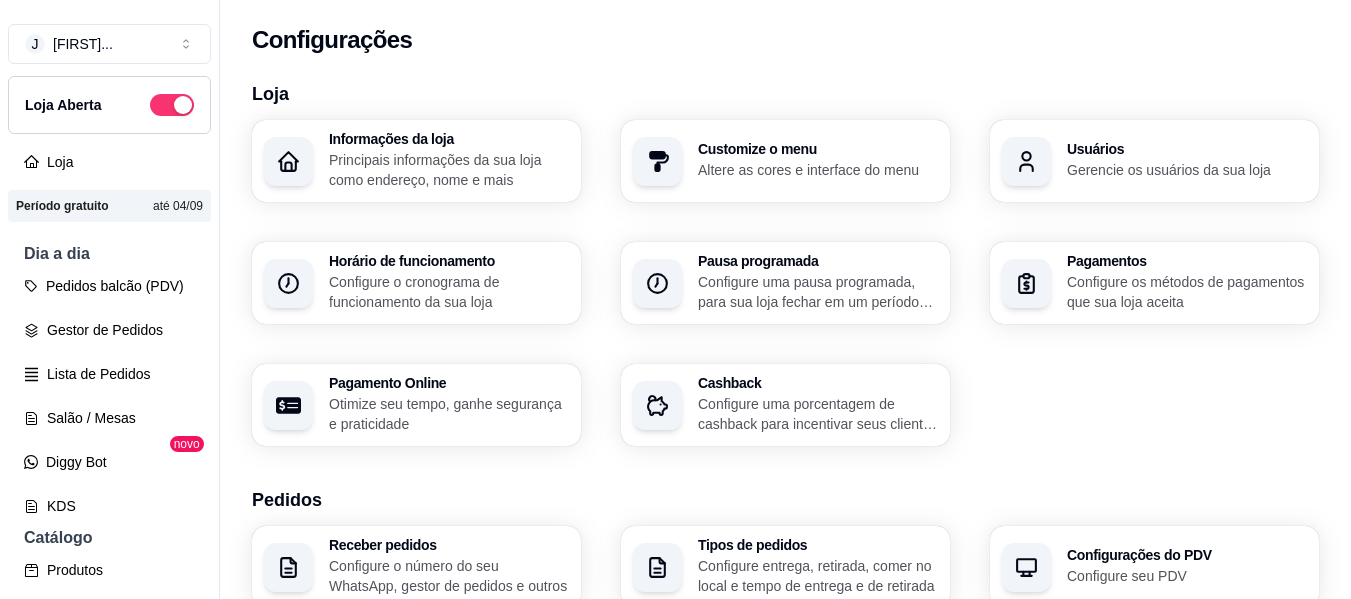 click on "Período gratuito até 04/09" at bounding box center [109, 206] 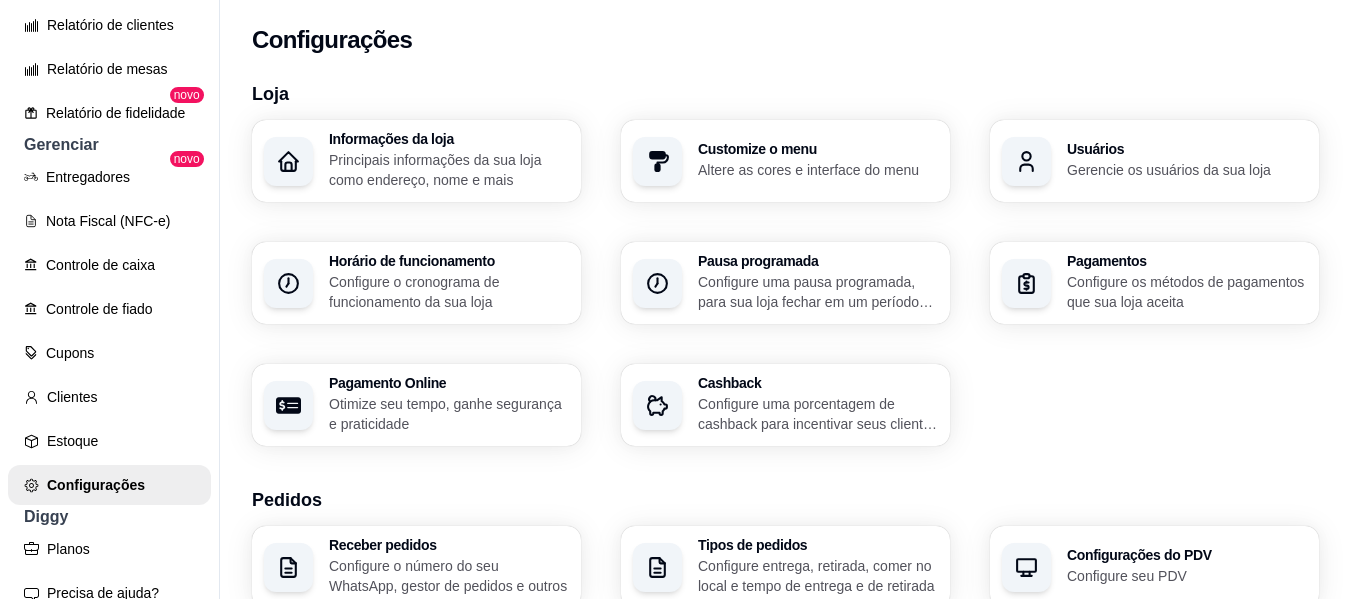 scroll, scrollTop: 815, scrollLeft: 0, axis: vertical 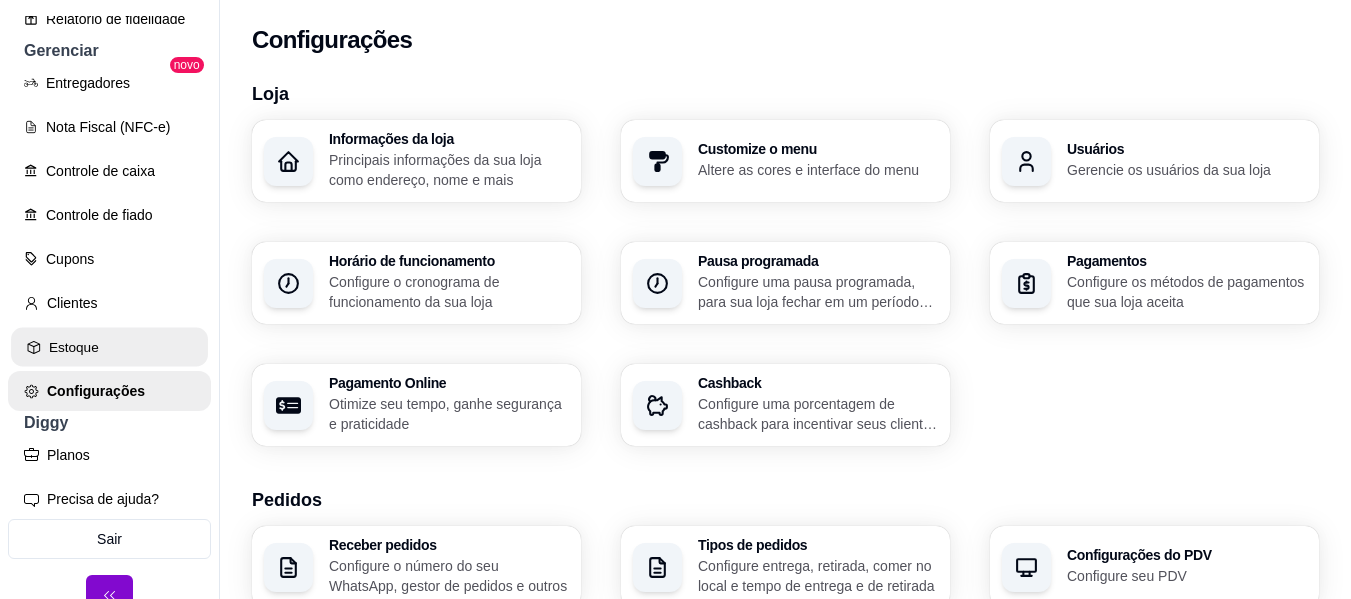 click on "Estoque" at bounding box center (109, 347) 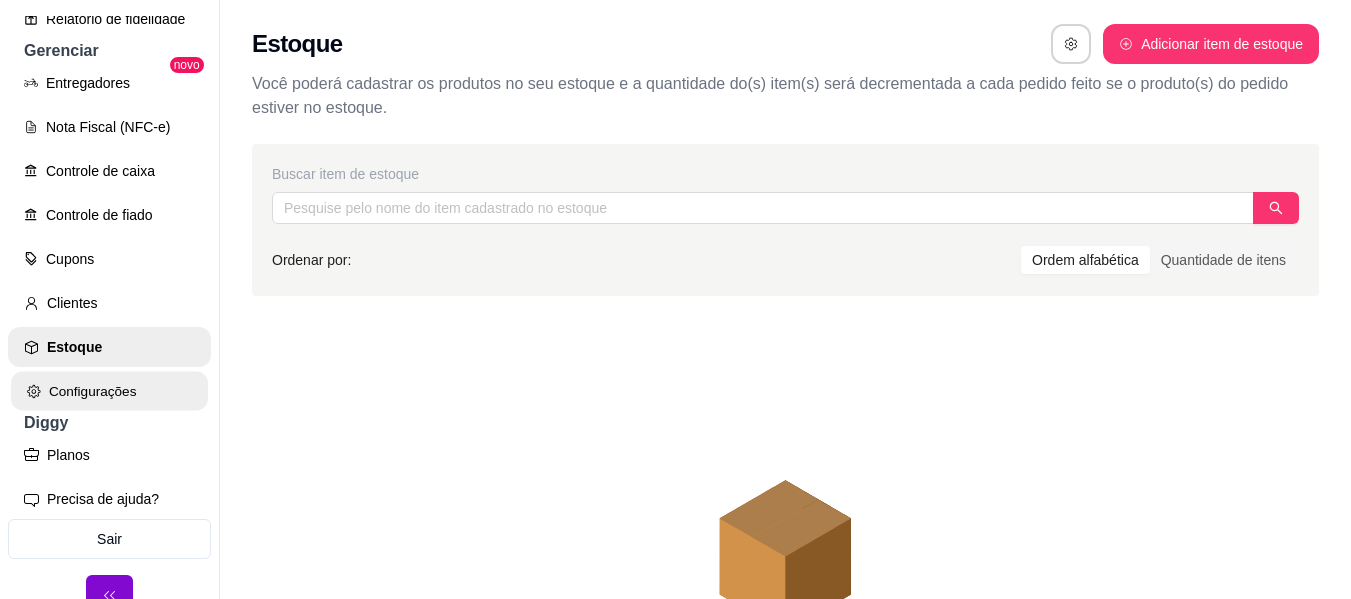 click on "Configurações" at bounding box center [109, 391] 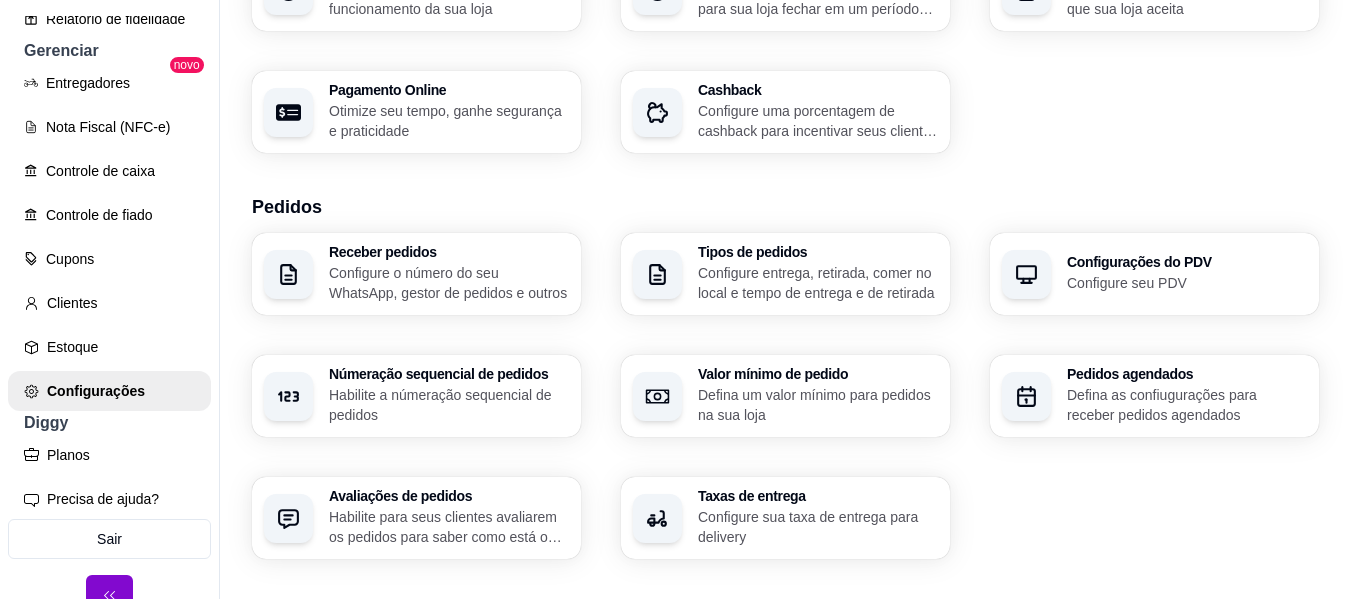 scroll, scrollTop: 301, scrollLeft: 0, axis: vertical 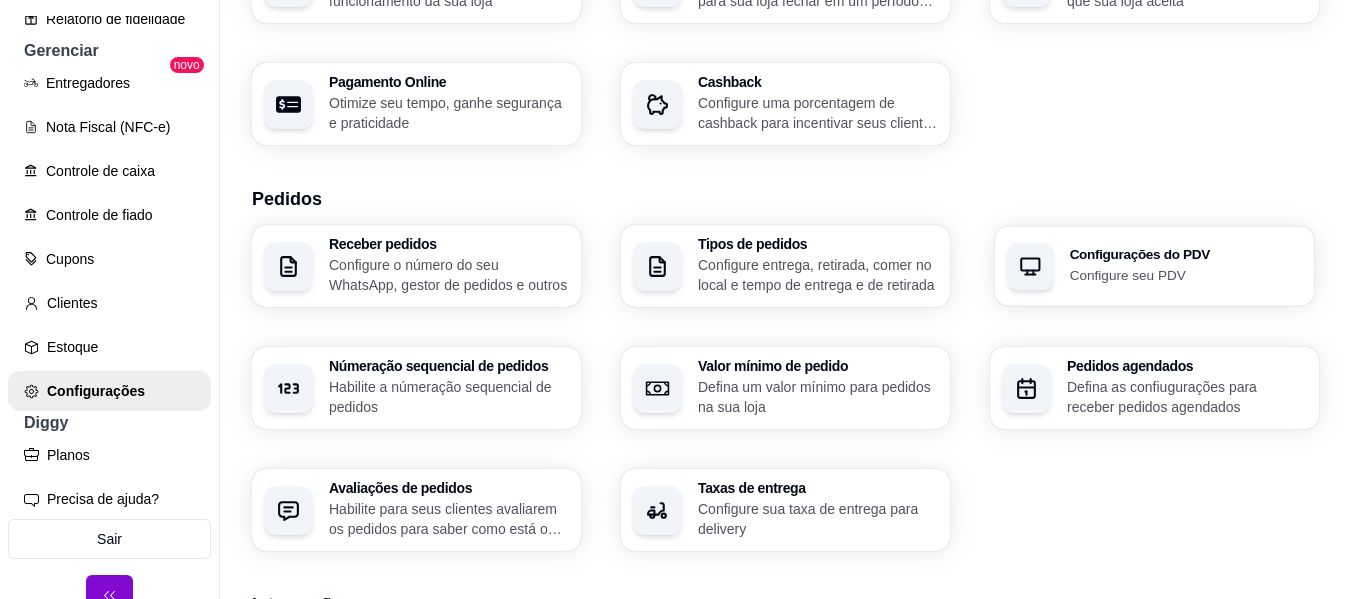 click on "Configurações do PDV Configure seu PDV" at bounding box center [1154, 266] 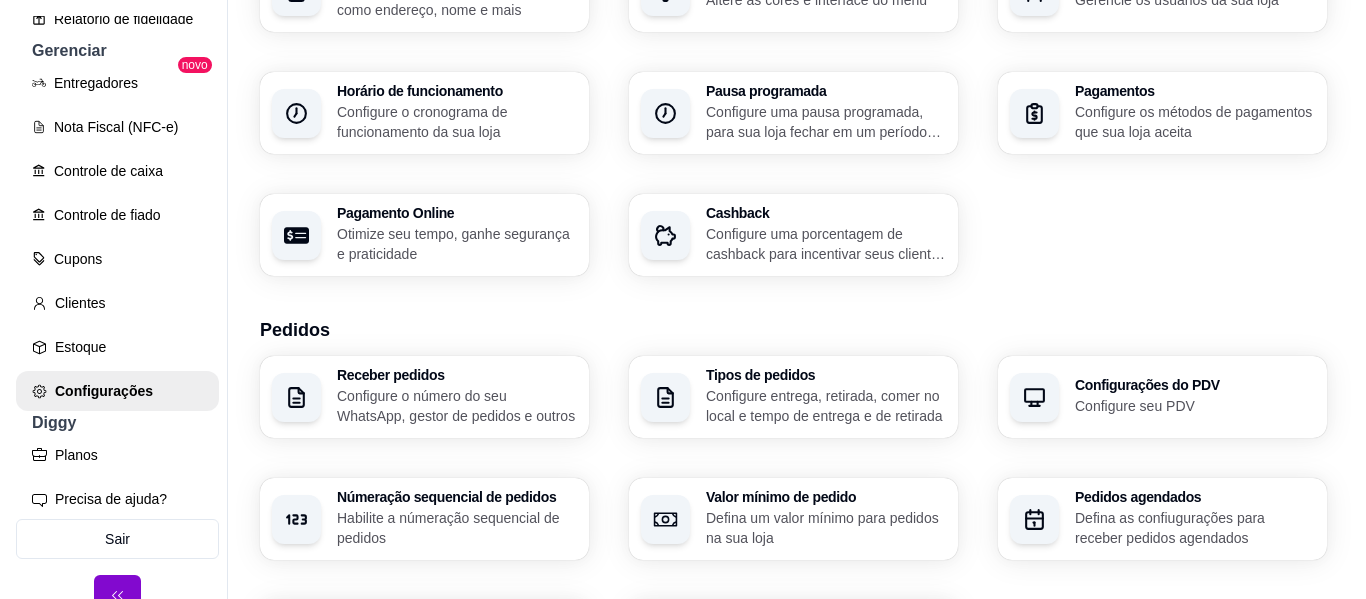 scroll, scrollTop: 0, scrollLeft: 0, axis: both 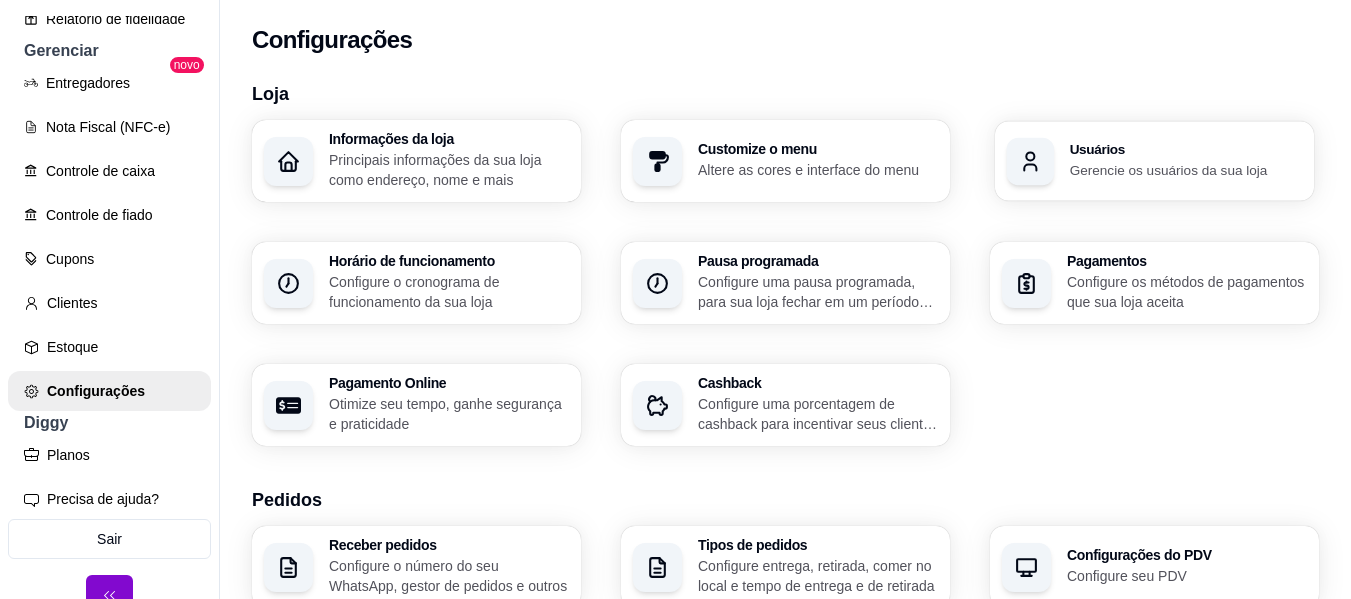 click on "Usuários Gerencie os usuários da sua loja" at bounding box center [1186, 161] 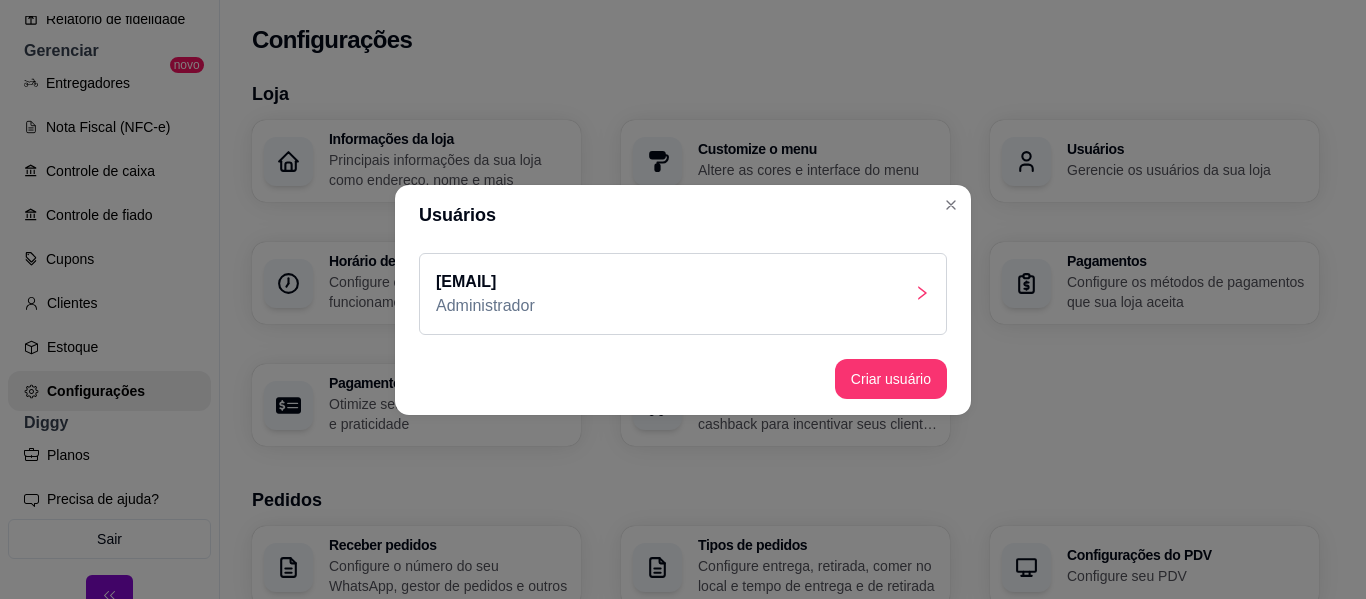 click 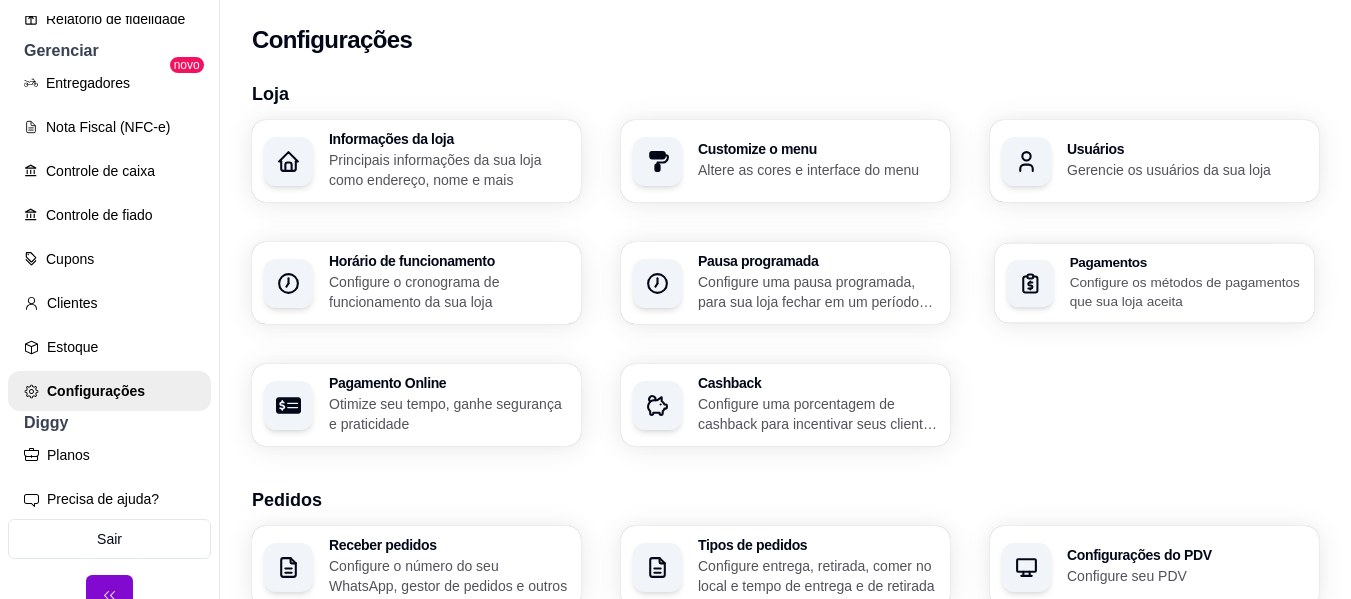 click on "Configure os métodos de pagamentos que sua loja aceita" at bounding box center [1186, 291] 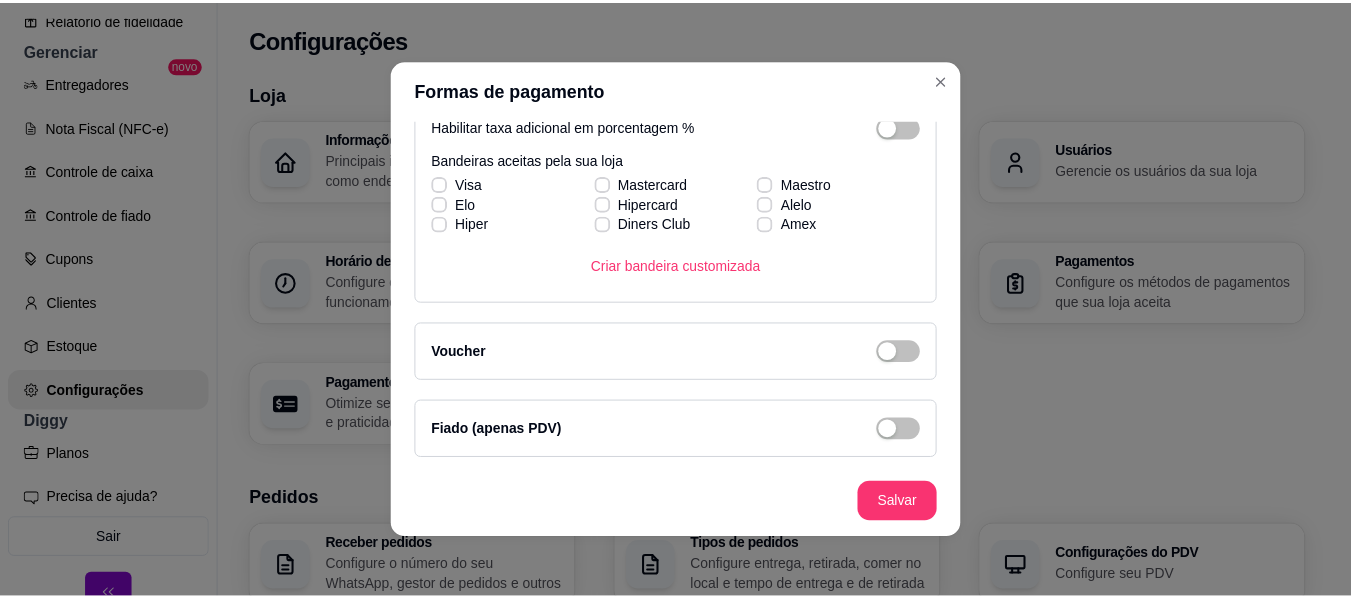 scroll, scrollTop: 0, scrollLeft: 0, axis: both 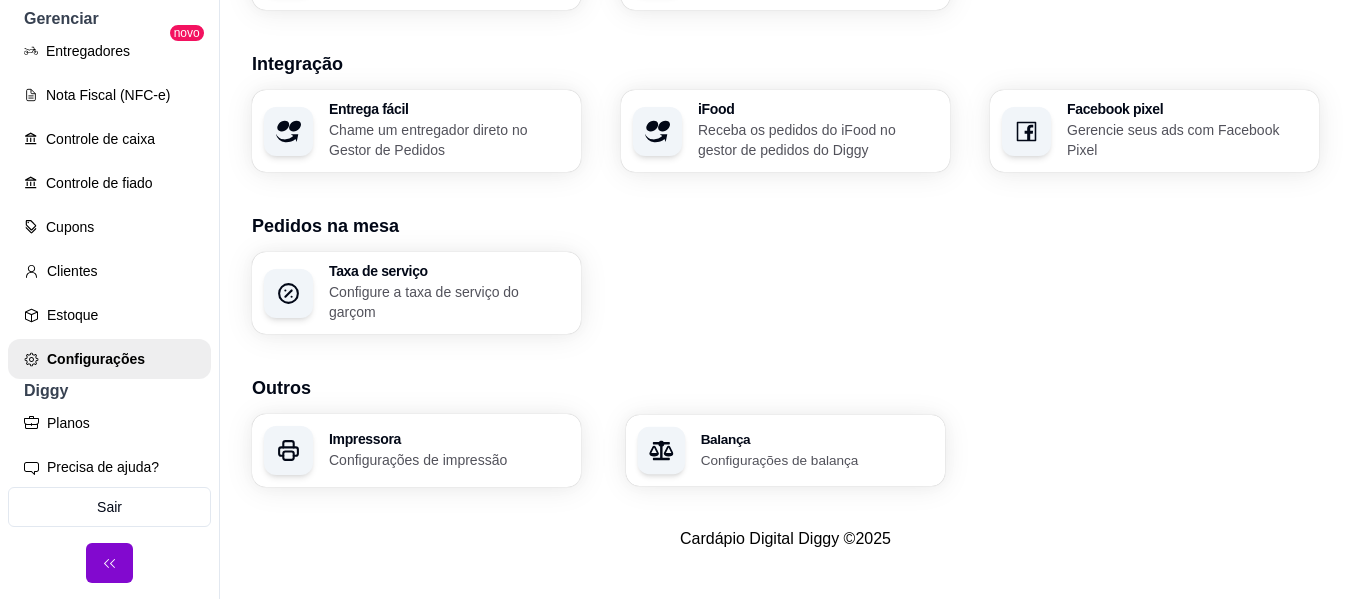click on "Balança" at bounding box center [817, 439] 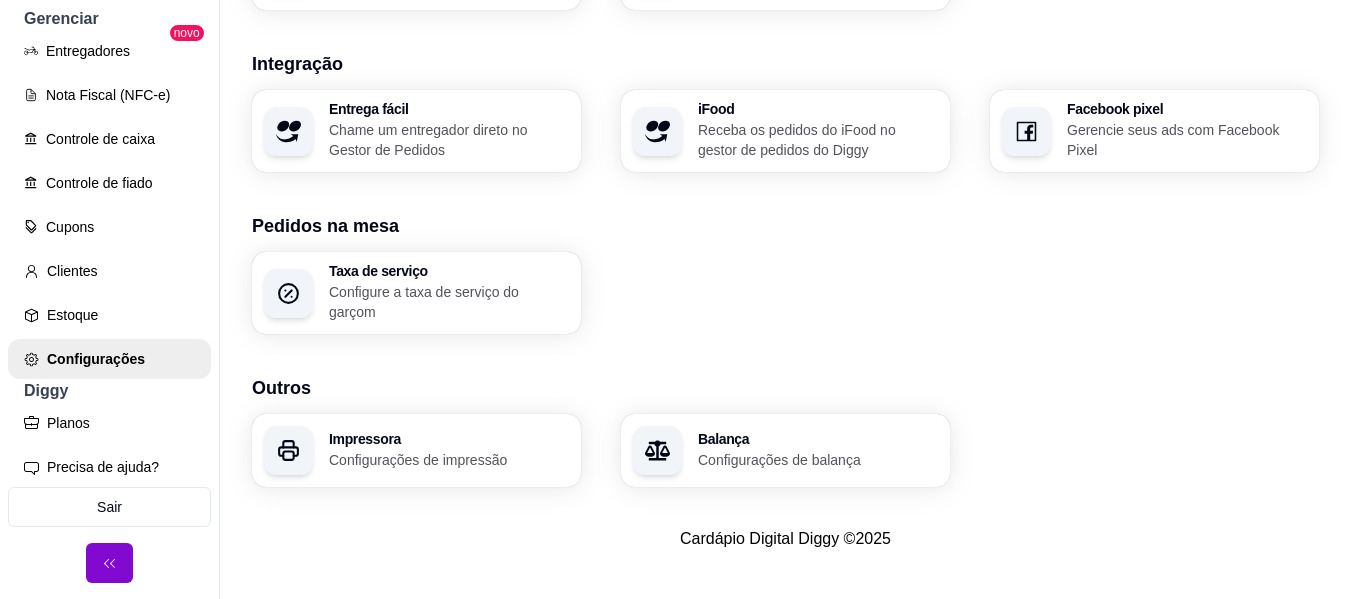 scroll, scrollTop: 314, scrollLeft: 0, axis: vertical 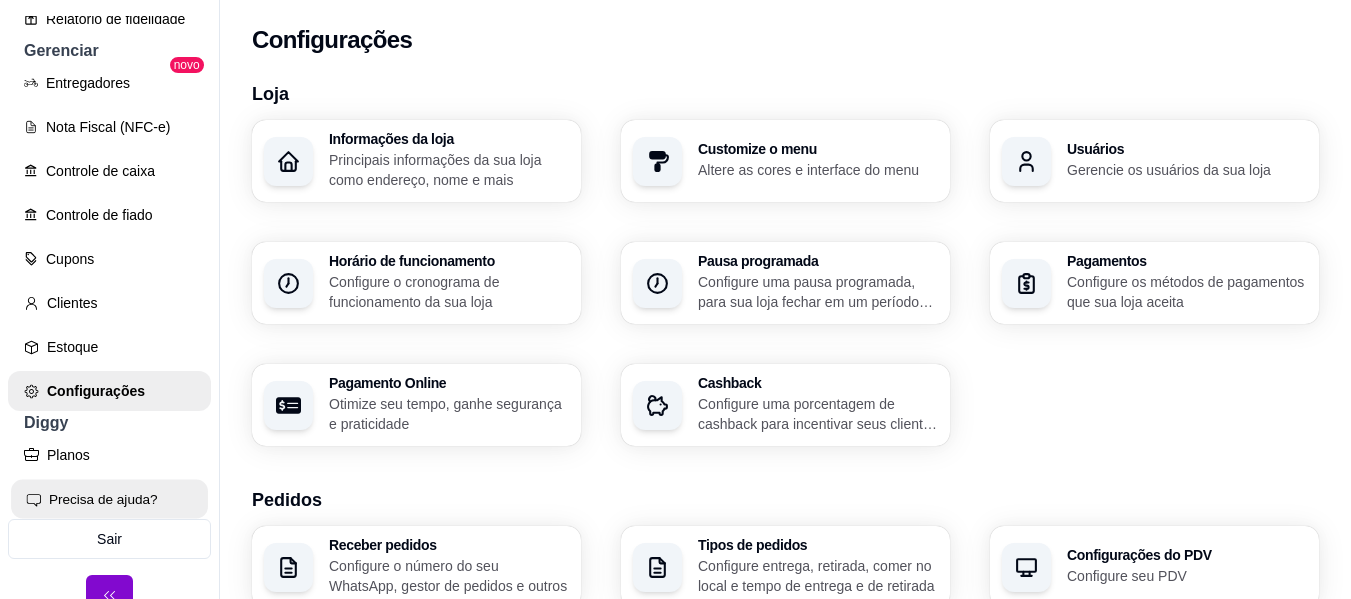 click on "Precisa de ajuda?" at bounding box center (109, 499) 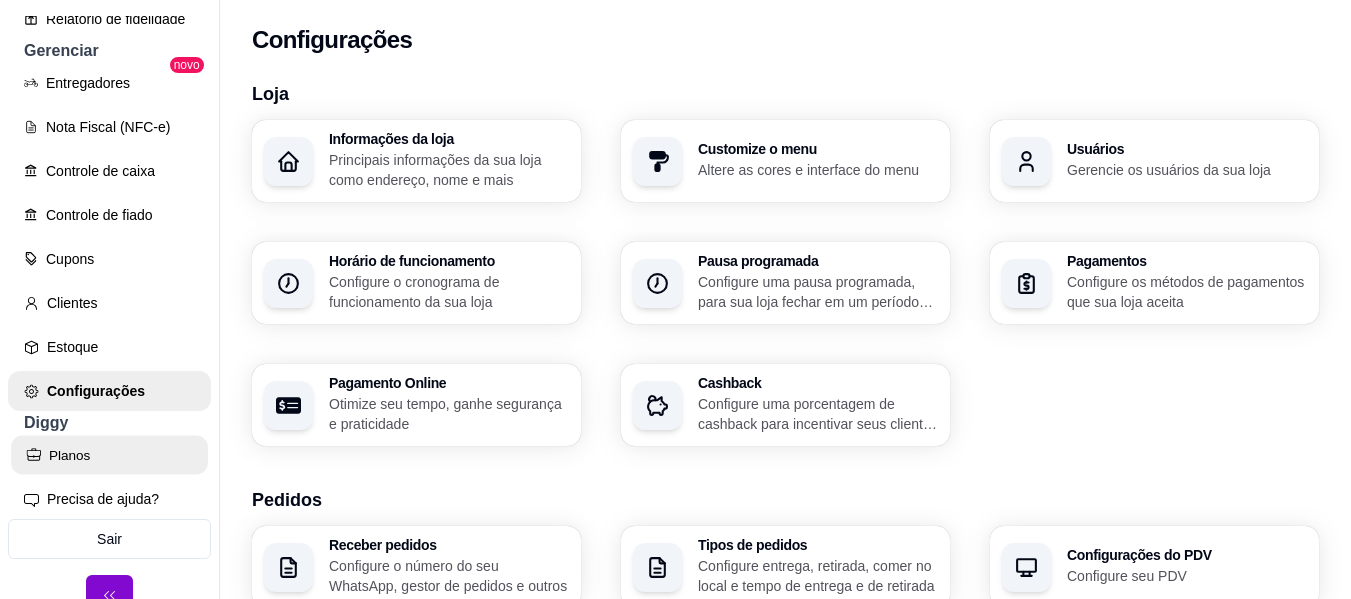 click on "Planos" at bounding box center (109, 455) 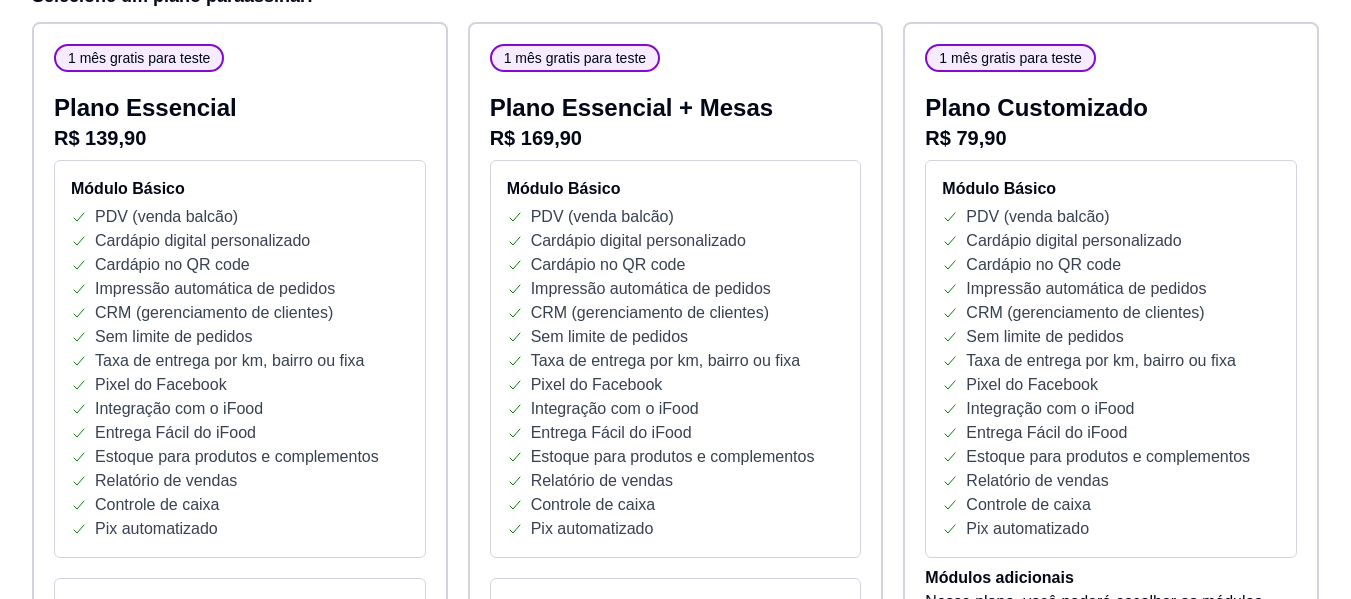 scroll, scrollTop: 0, scrollLeft: 0, axis: both 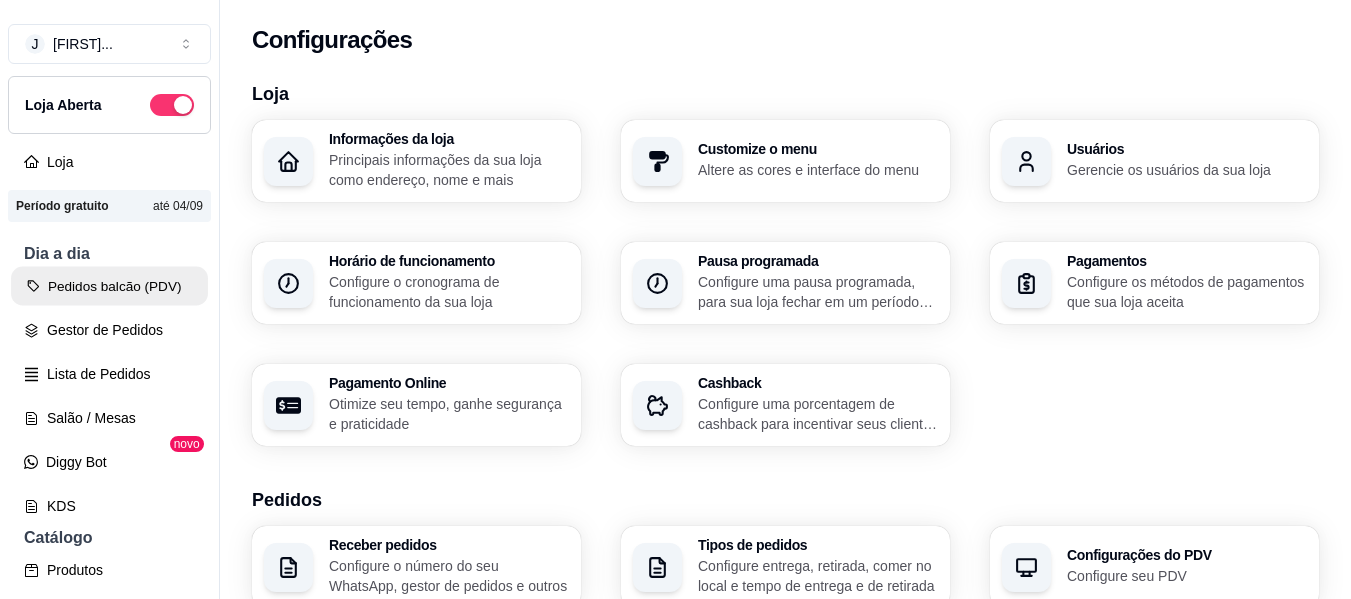 click on "Pedidos balcão (PDV)" at bounding box center [109, 286] 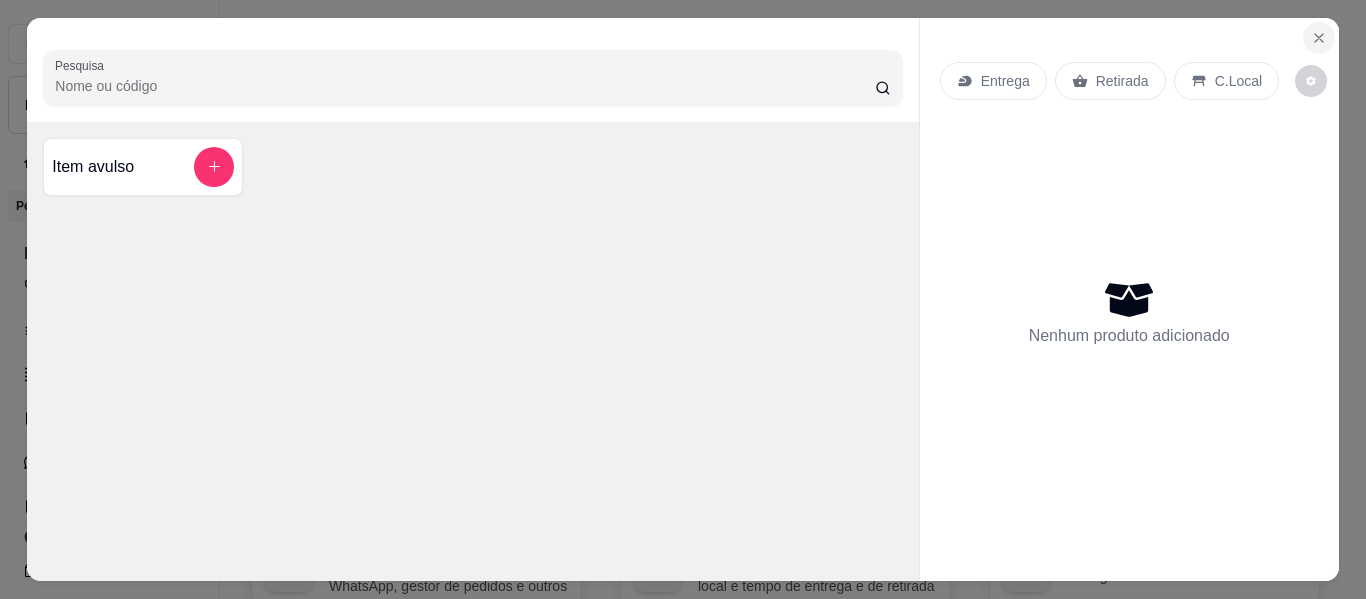 click at bounding box center (1319, 38) 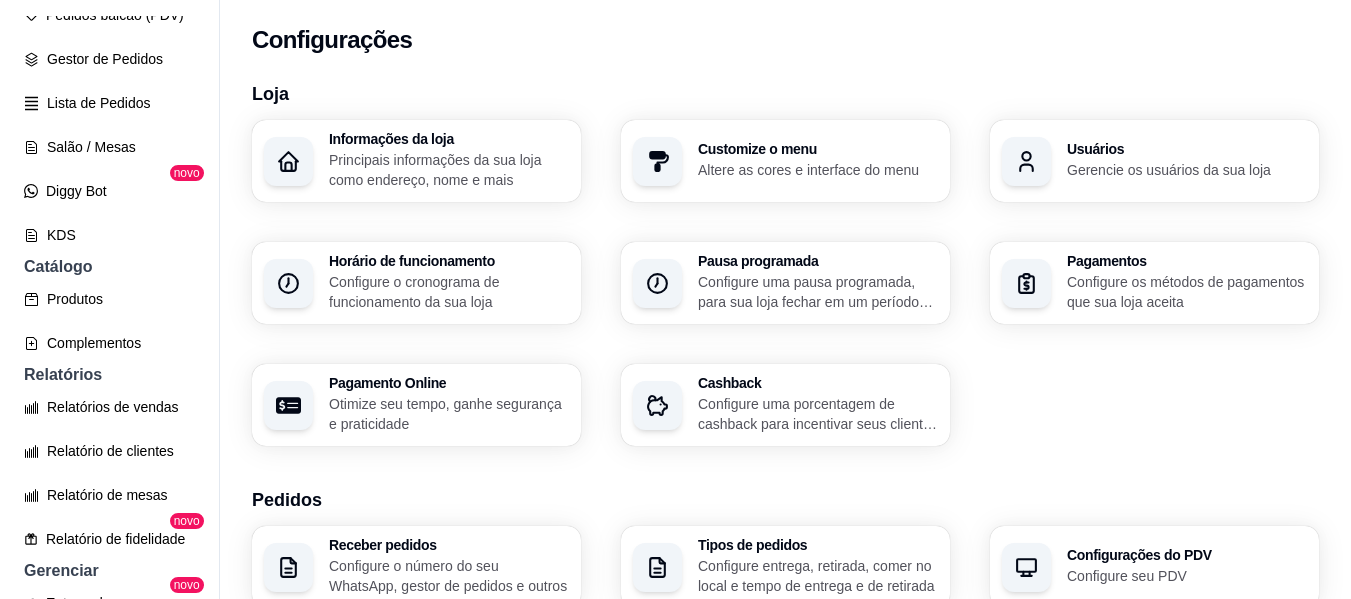 scroll, scrollTop: 286, scrollLeft: 0, axis: vertical 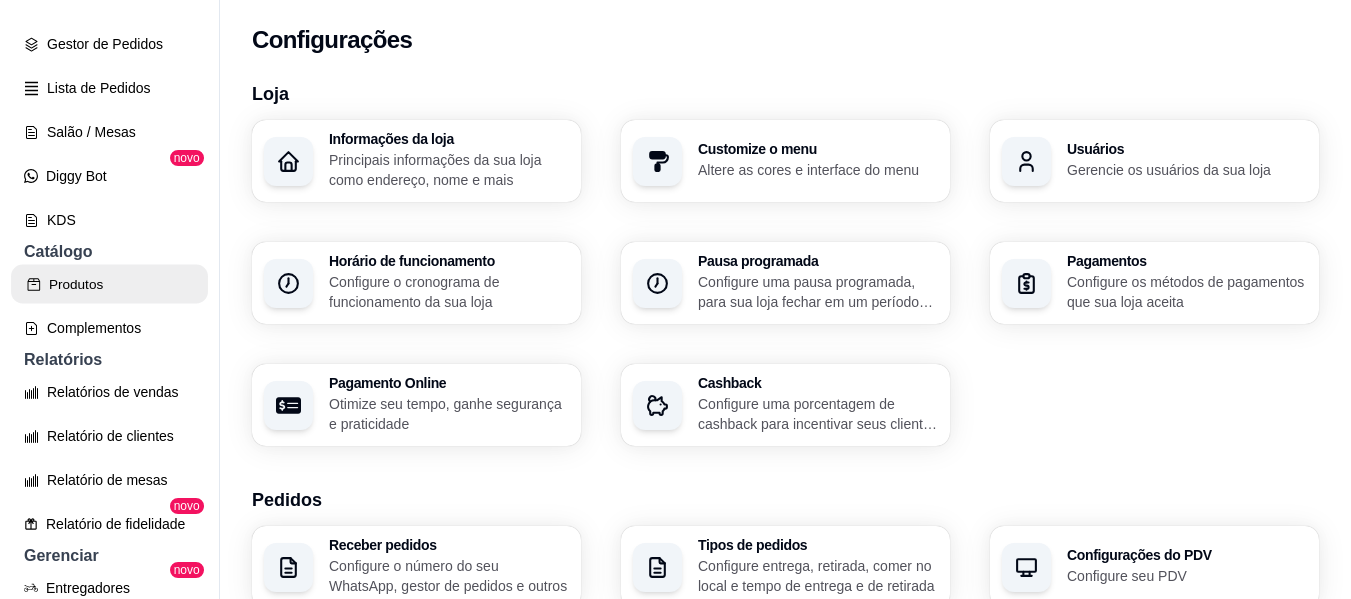 click on "Produtos" at bounding box center [109, 284] 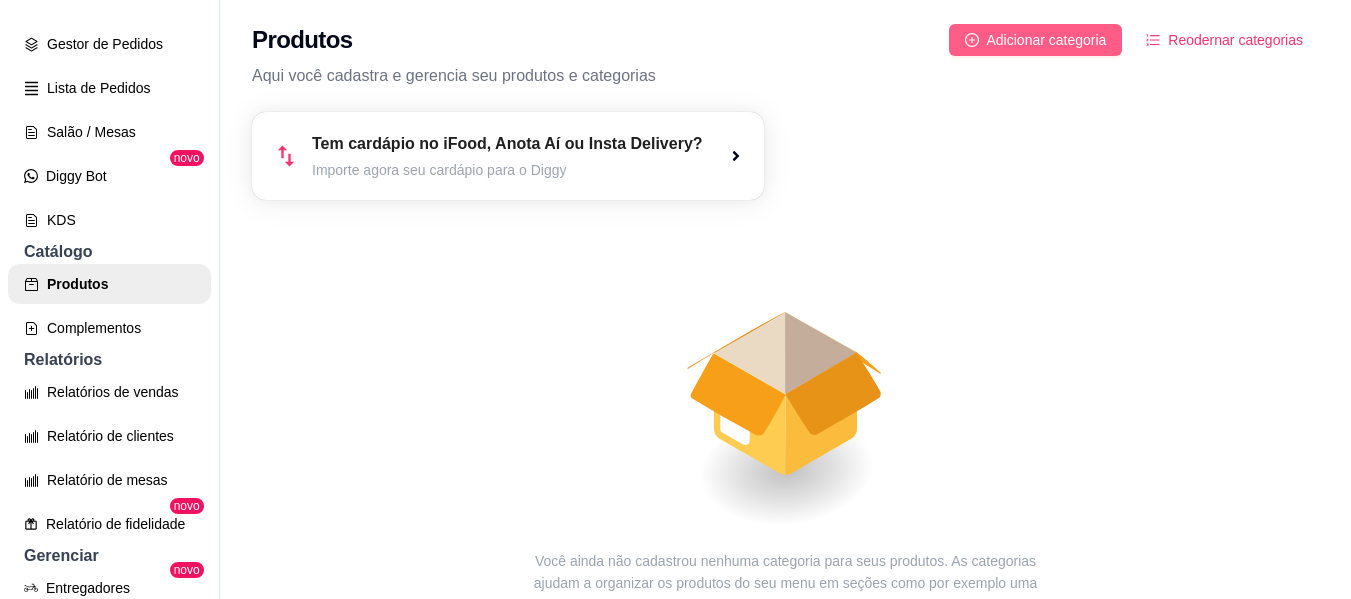 click on "Adicionar categoria" at bounding box center [1047, 40] 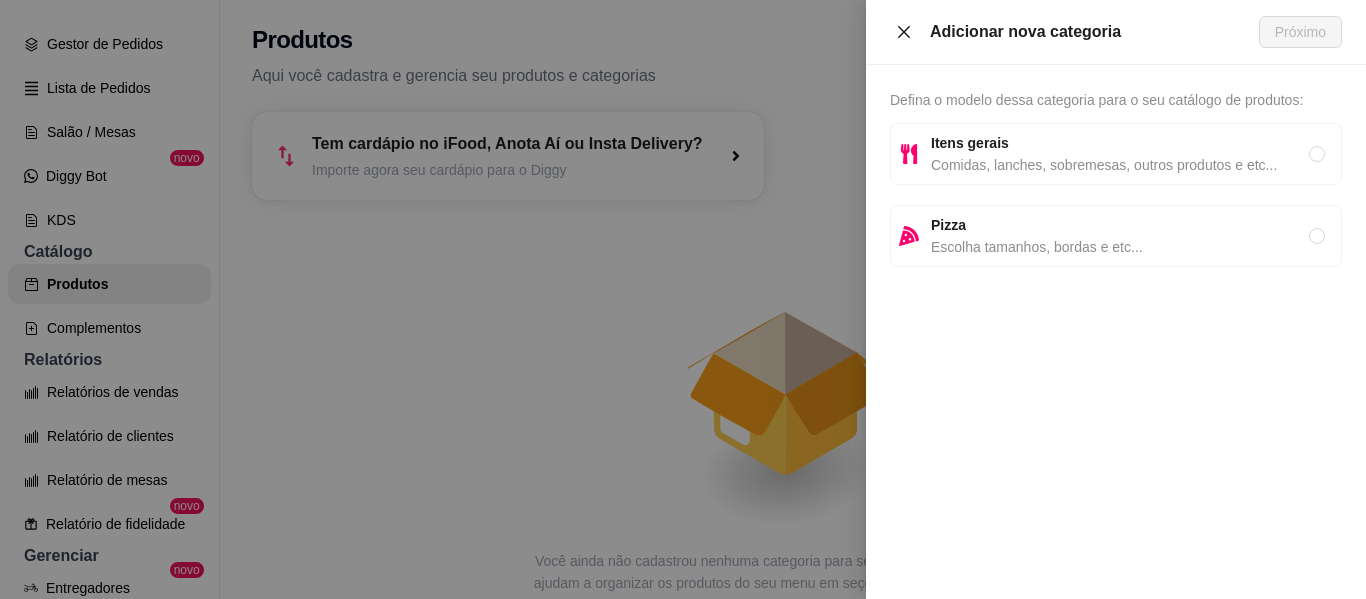 click 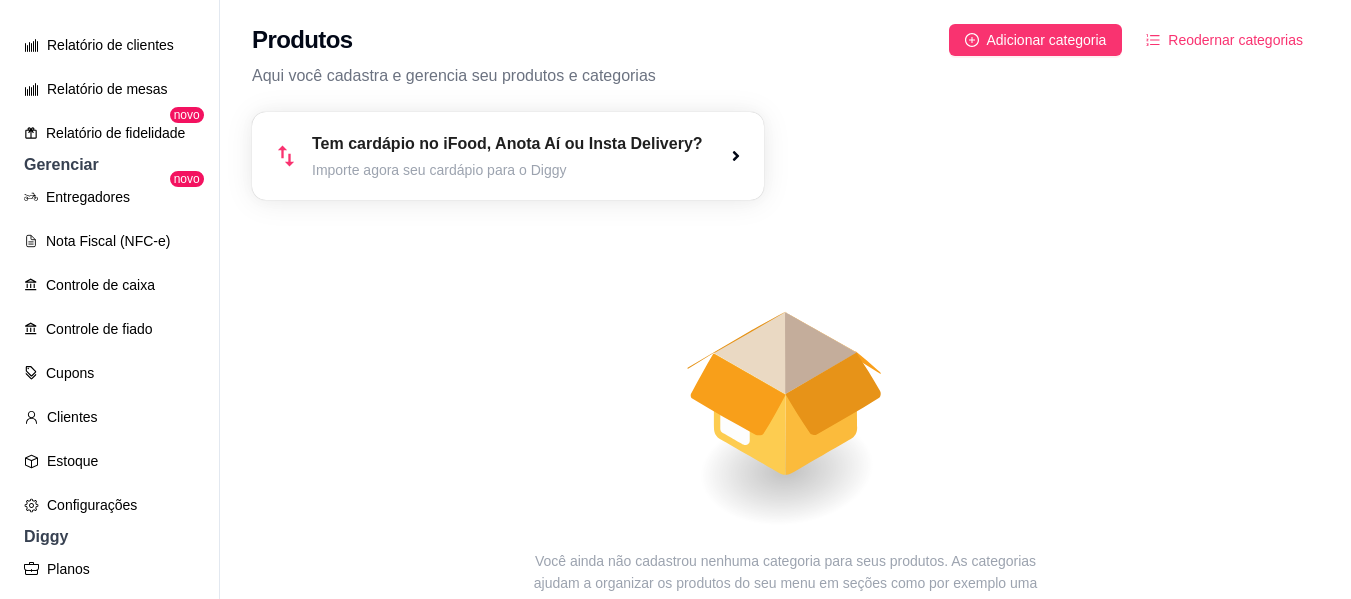 scroll, scrollTop: 710, scrollLeft: 0, axis: vertical 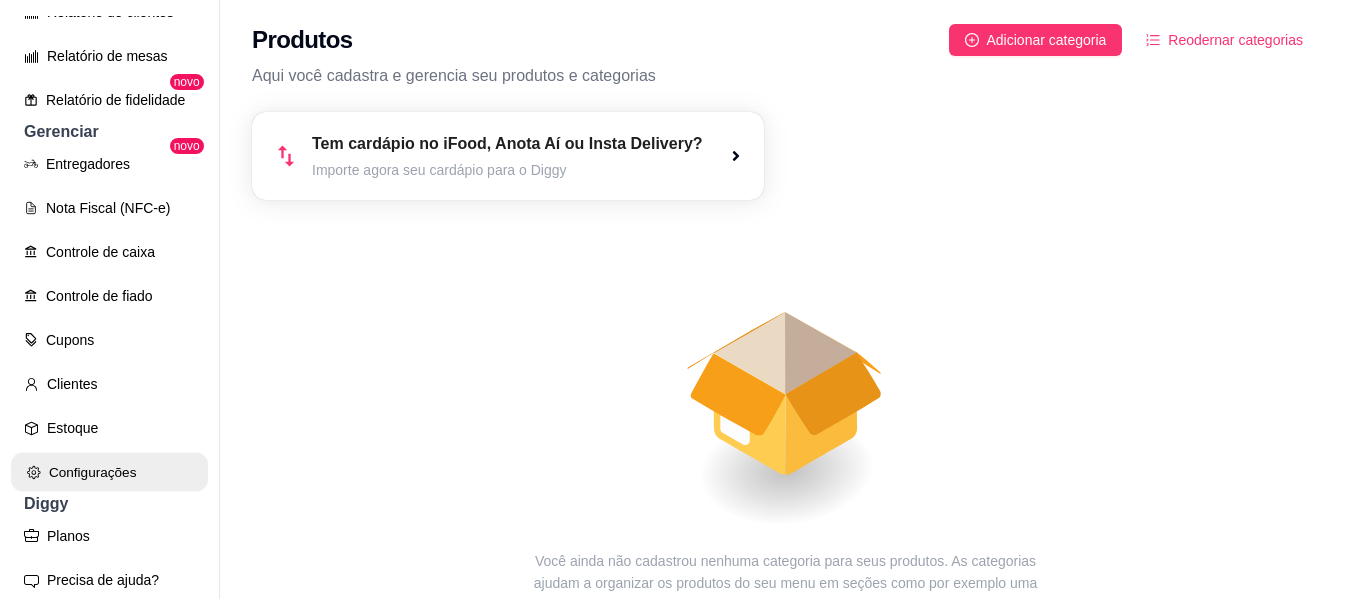 click on "Configurações" at bounding box center [109, 472] 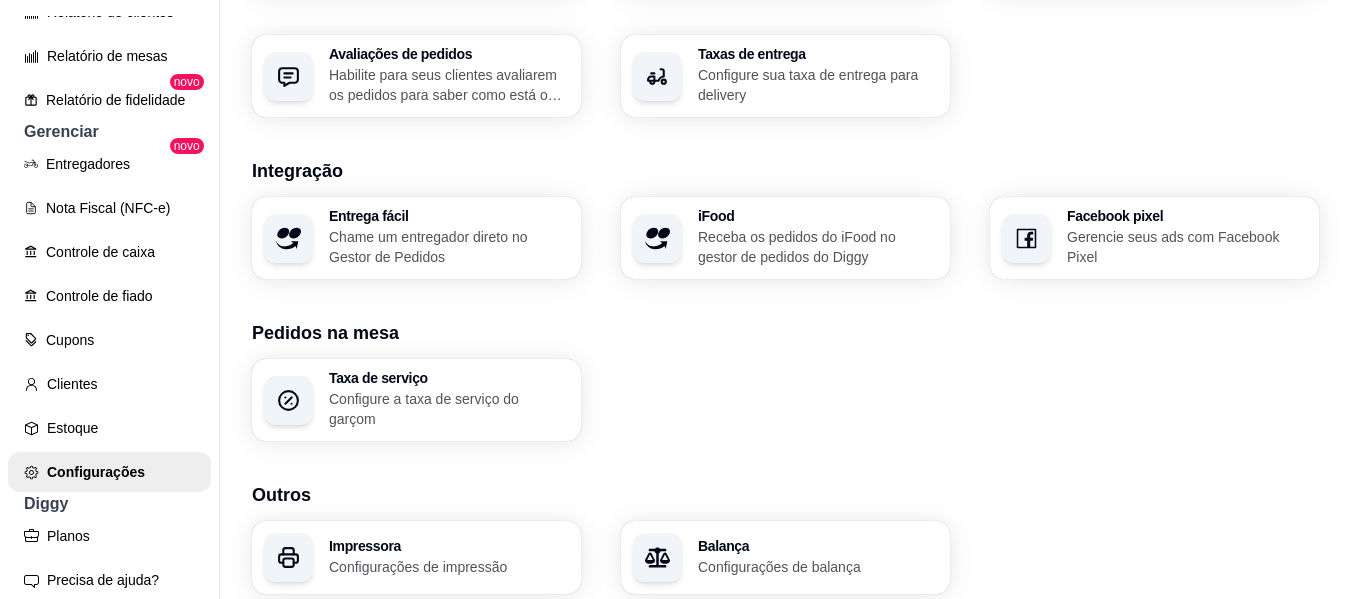 scroll, scrollTop: 825, scrollLeft: 0, axis: vertical 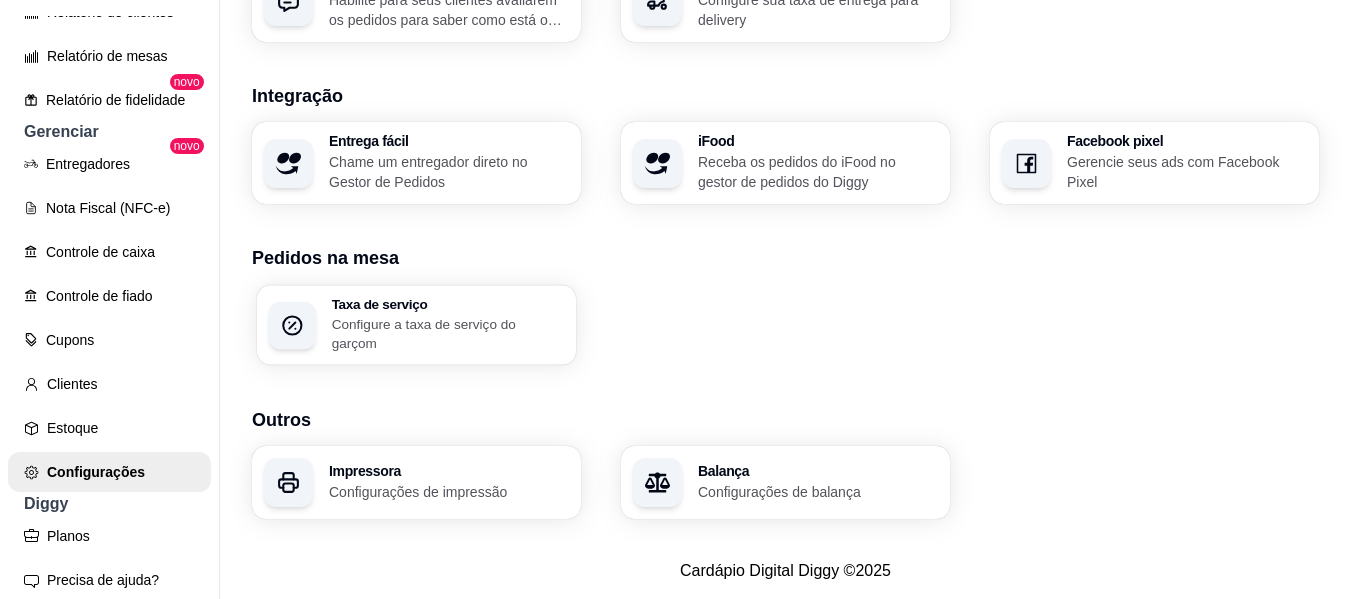 click on "Configure a taxa de serviço do garçom" at bounding box center [448, 333] 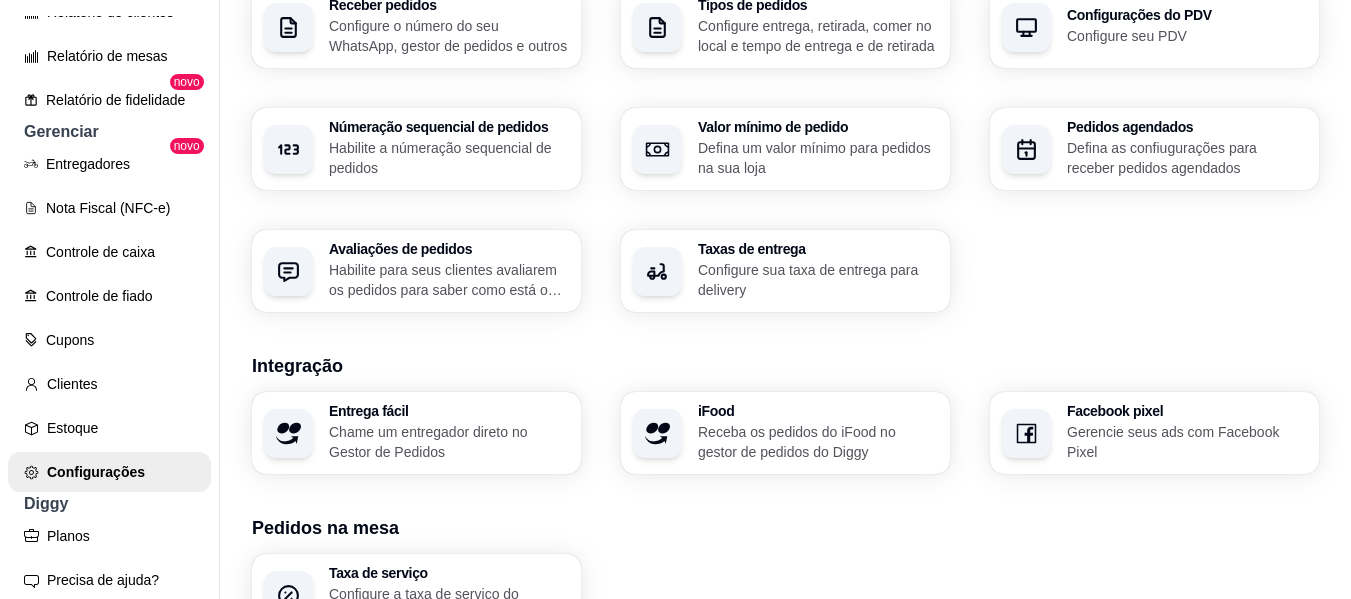 scroll, scrollTop: 146, scrollLeft: 0, axis: vertical 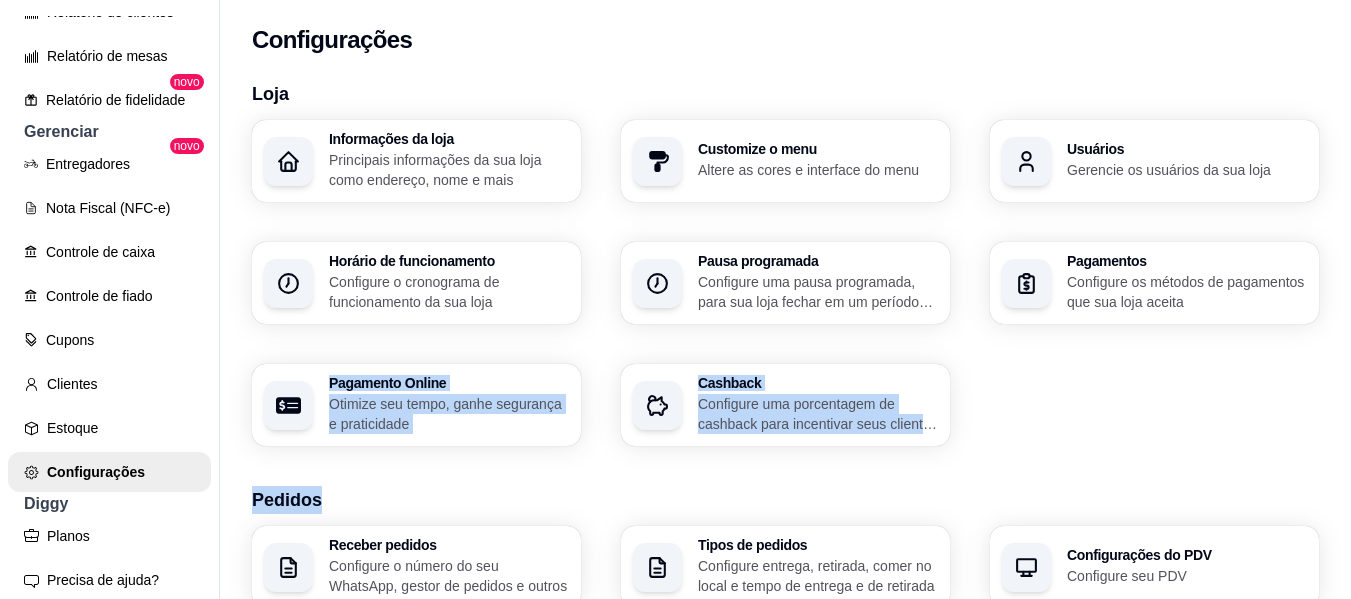 drag, startPoint x: 1282, startPoint y: 346, endPoint x: 1365, endPoint y: 450, distance: 133.06013 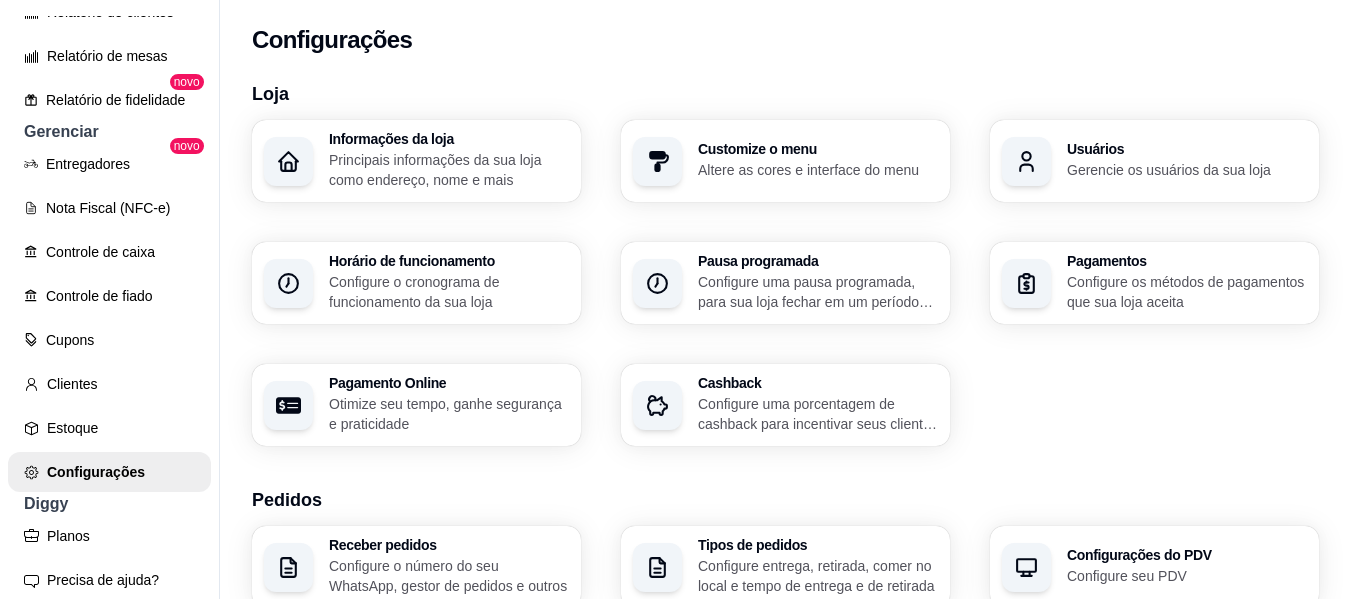 click on "Informações da loja Principais informações da sua loja como endereço, nome e mais Customize o menu Altere as cores e interface do menu Usuários Gerencie os usuários da sua loja Horário de funcionamento Configure o cronograma de funcionamento da sua loja Pausa programada Configure uma pausa programada, para sua loja fechar em um período específico Pagamentos Configure os métodos de pagamentos que sua loja aceita Pagamento Online Otimize seu tempo, ganhe segurança e praticidade Cashback Configure uma porcentagem de cashback para incentivar seus clientes a comprarem em sua loja" at bounding box center [785, 283] 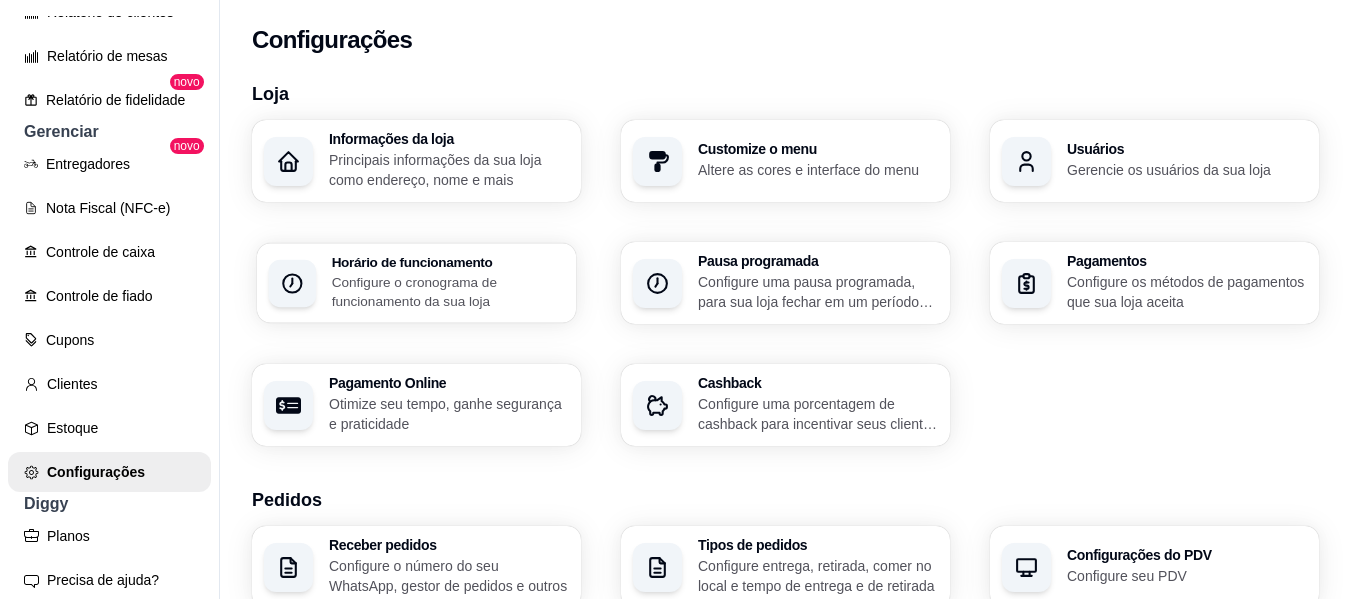 click on "Configure o cronograma de funcionamento da sua loja" at bounding box center (448, 291) 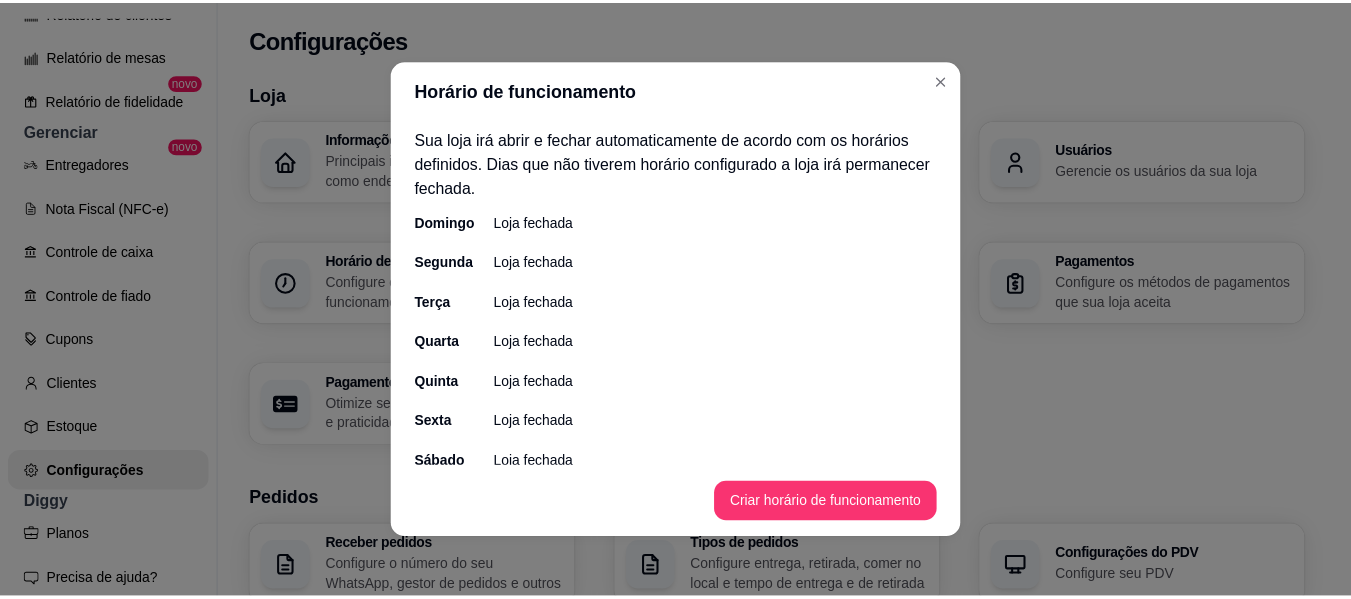 scroll, scrollTop: 13, scrollLeft: 0, axis: vertical 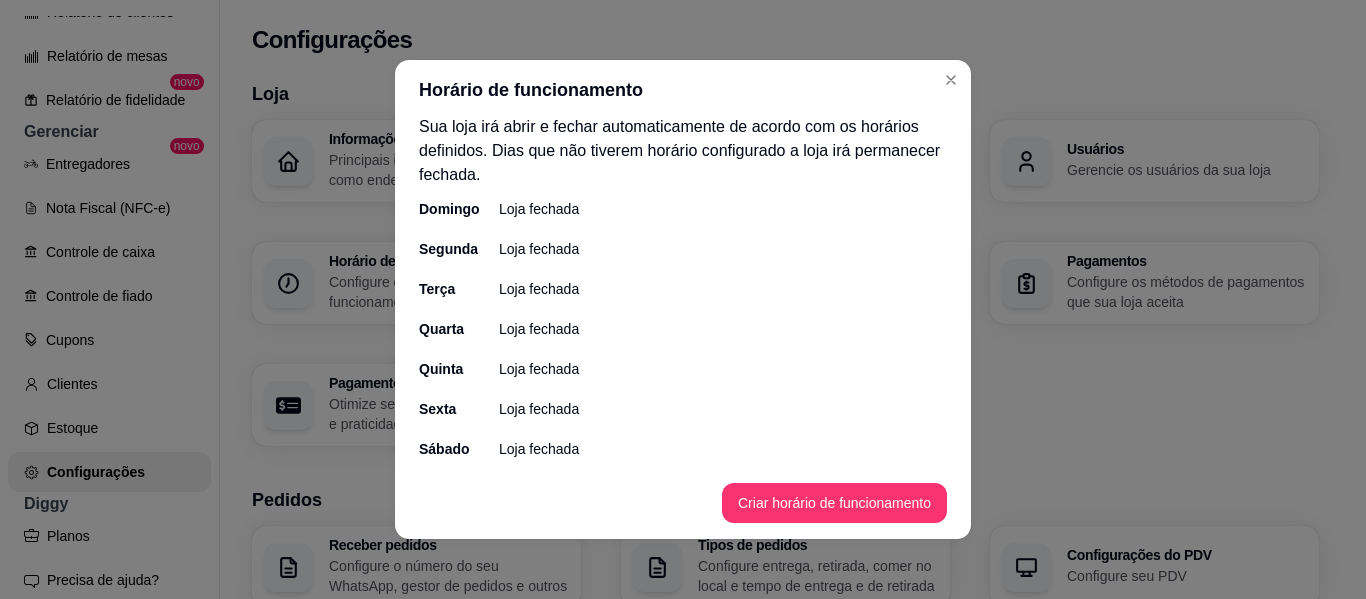 click on "Loja fechada" at bounding box center (539, 209) 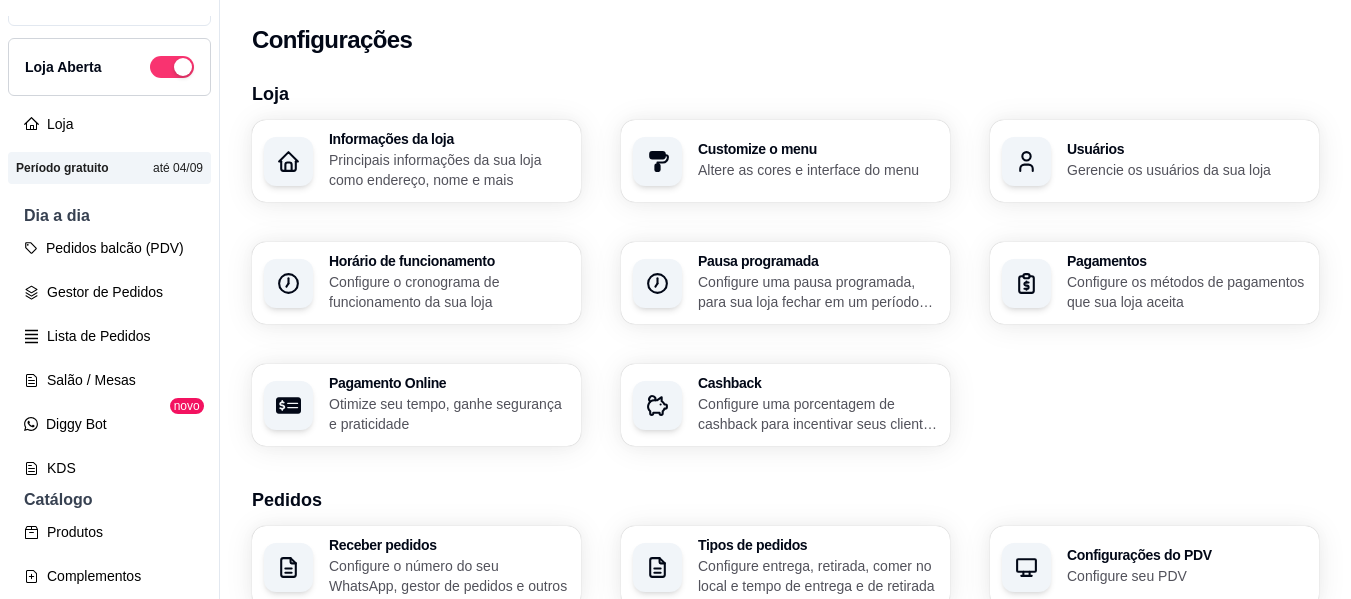 scroll, scrollTop: 30, scrollLeft: 0, axis: vertical 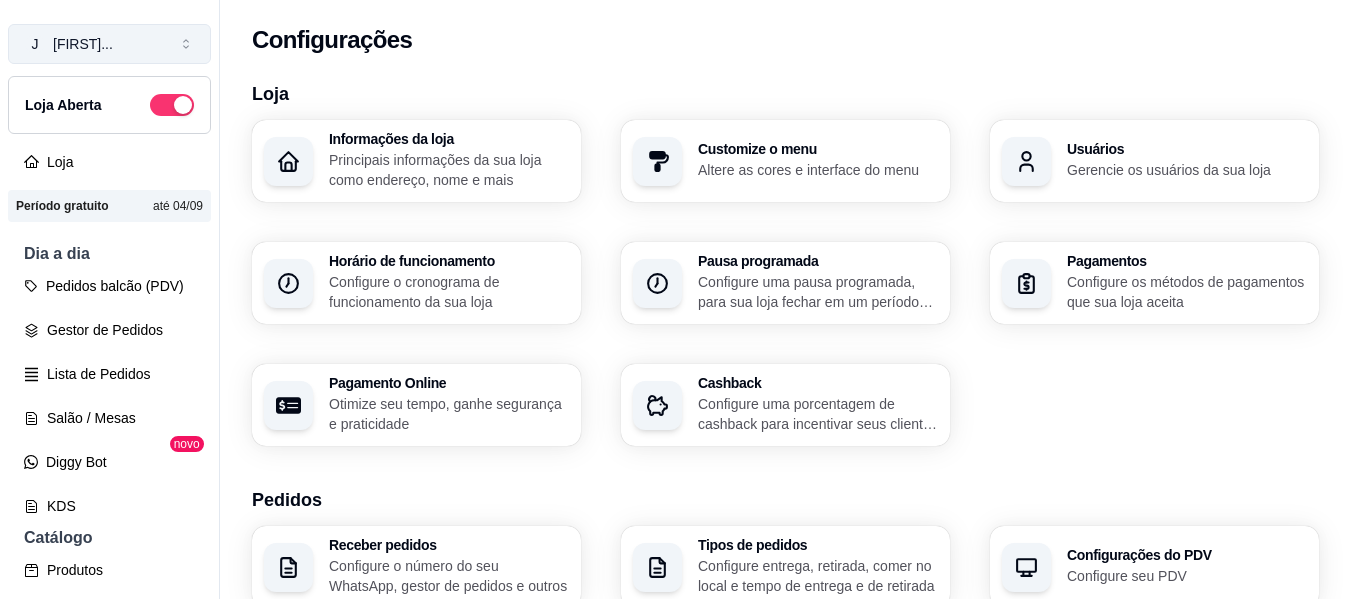 click on "[FIRST] ..." at bounding box center (83, 44) 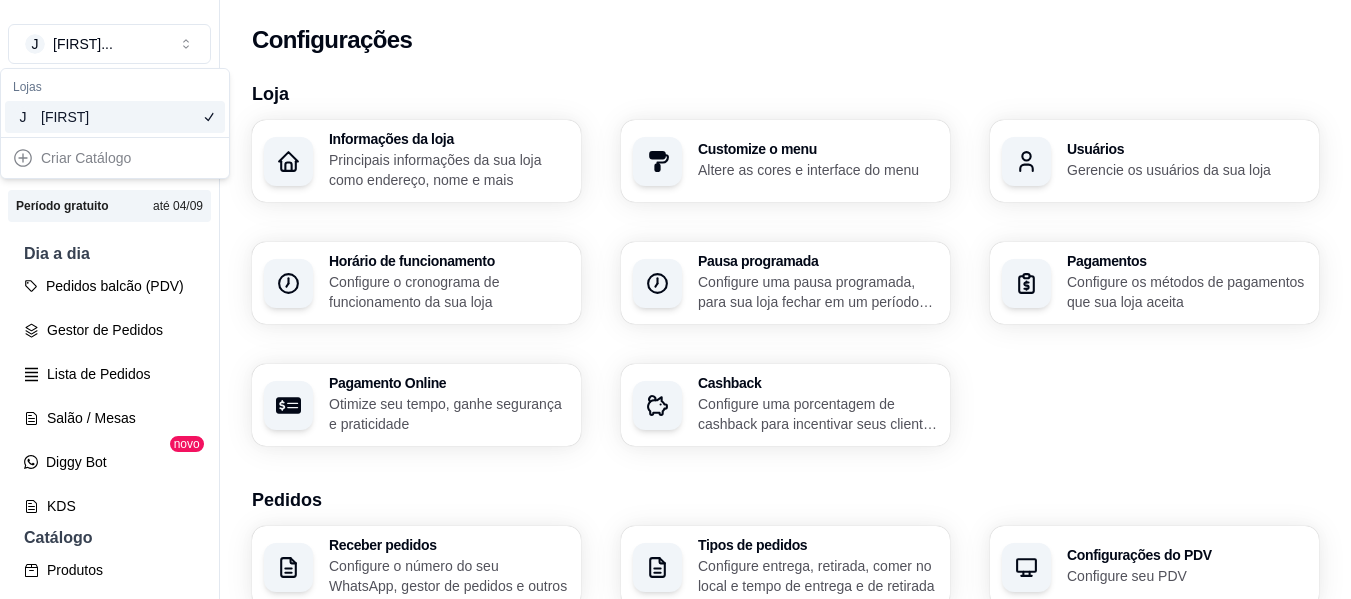 click on "Criar Catálogo" at bounding box center (115, 158) 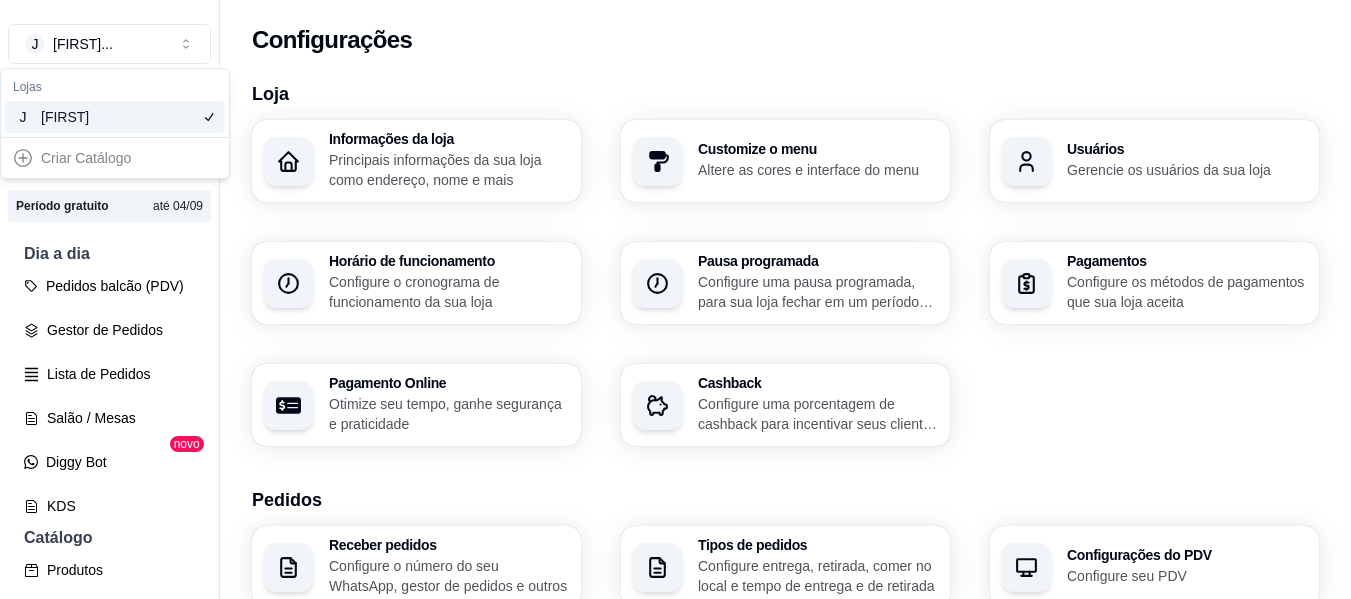 click on "Configurações" at bounding box center (785, 34) 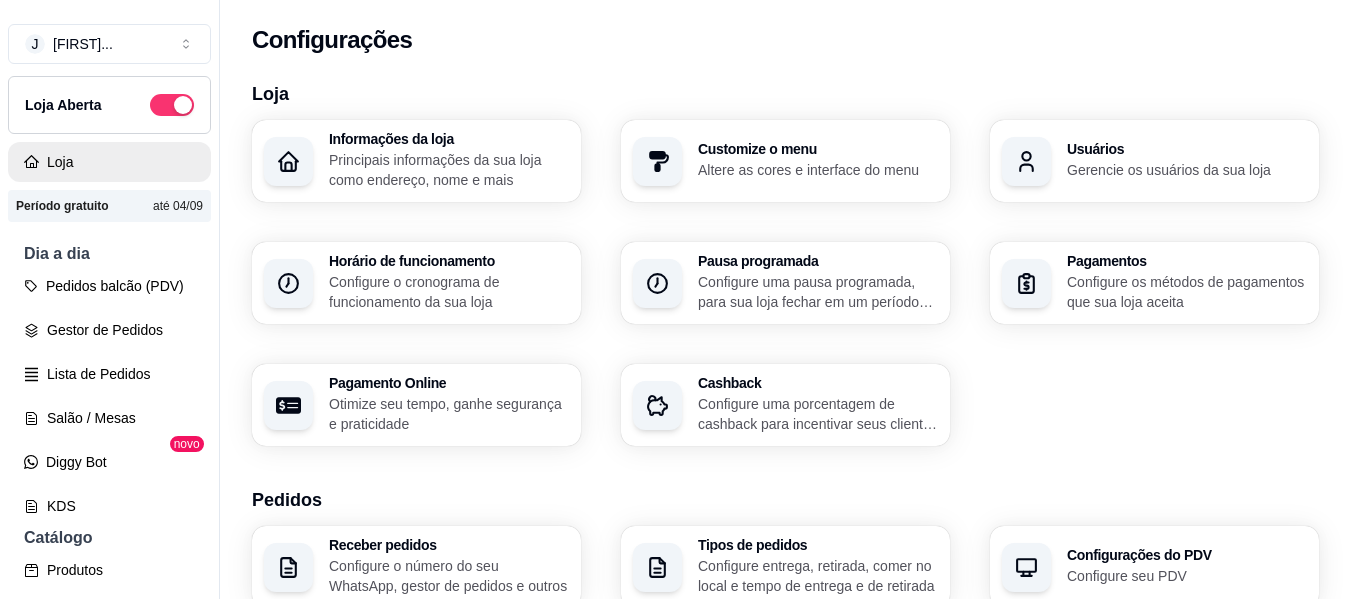 click on "Loja" at bounding box center [109, 162] 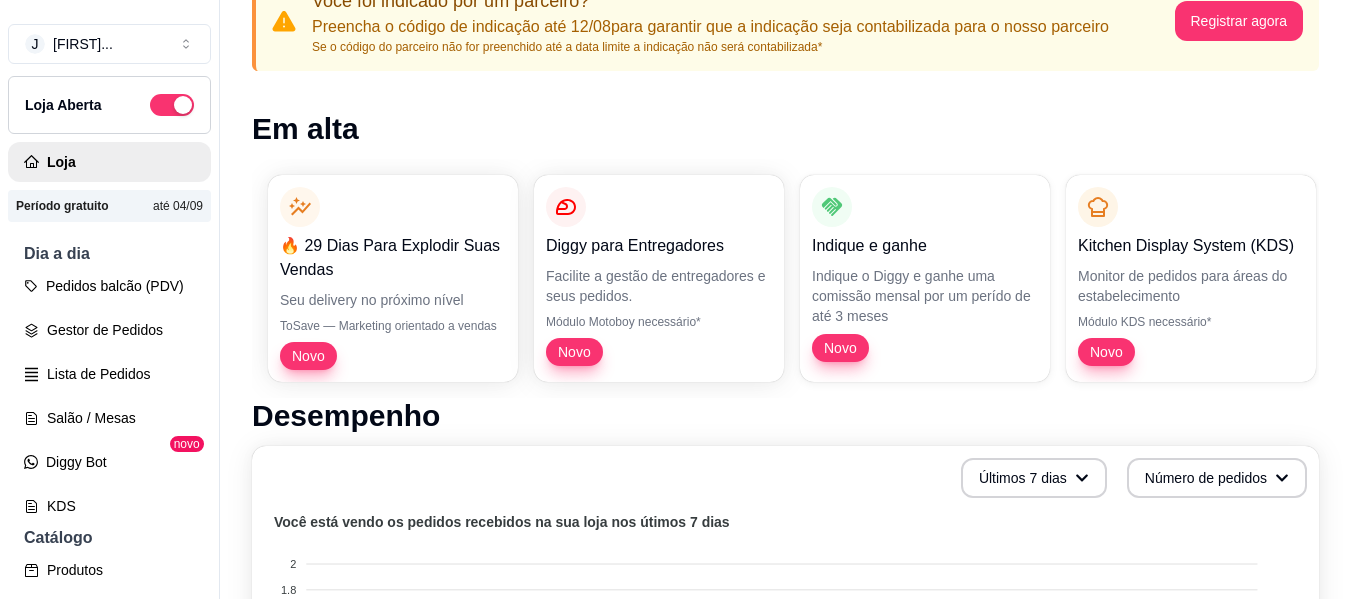 scroll, scrollTop: 177, scrollLeft: 0, axis: vertical 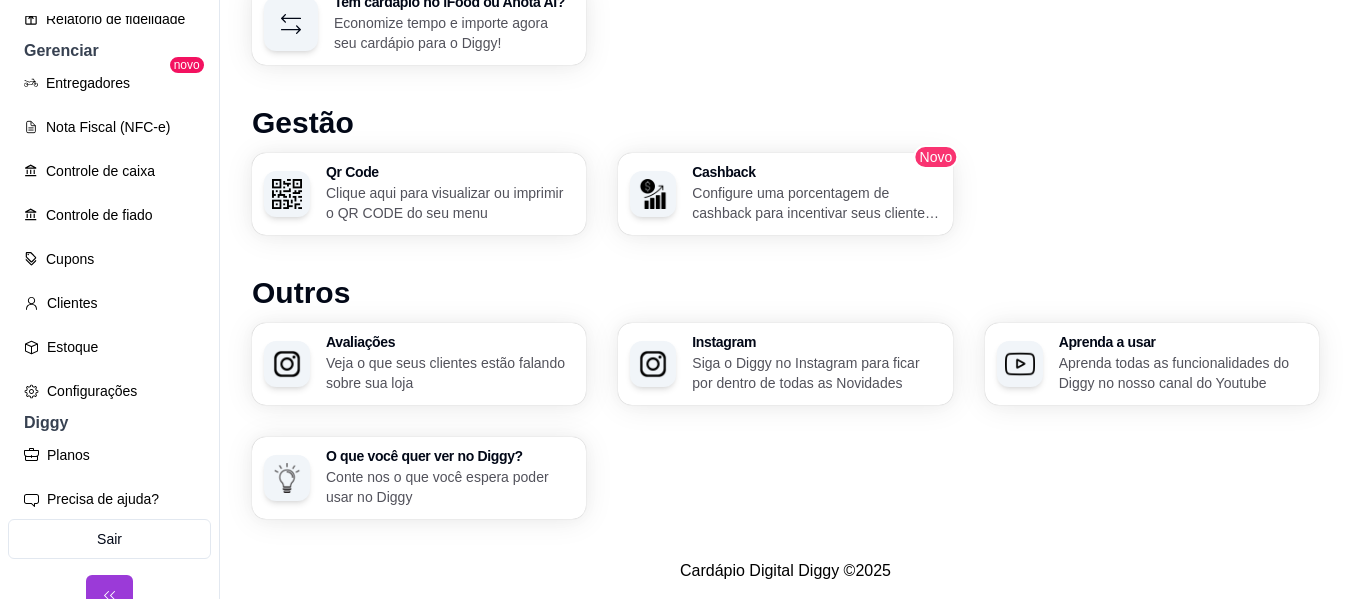 click at bounding box center [109, 595] 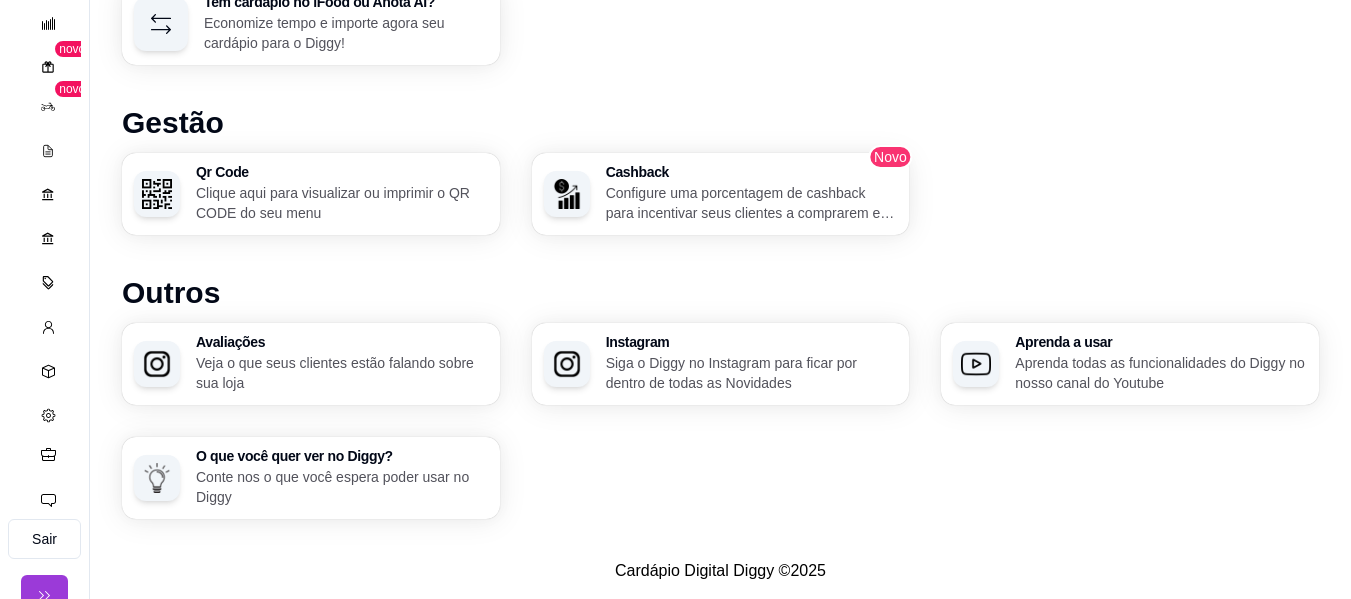scroll, scrollTop: 624, scrollLeft: 0, axis: vertical 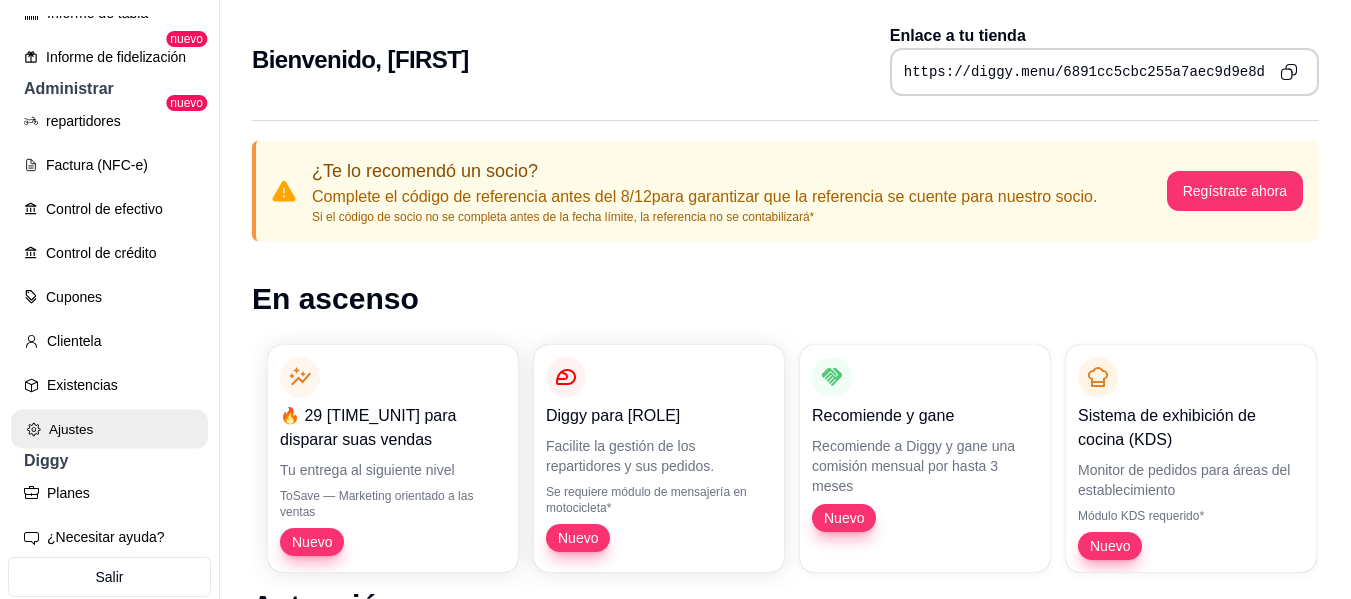 click on "Ajustes" at bounding box center [109, 429] 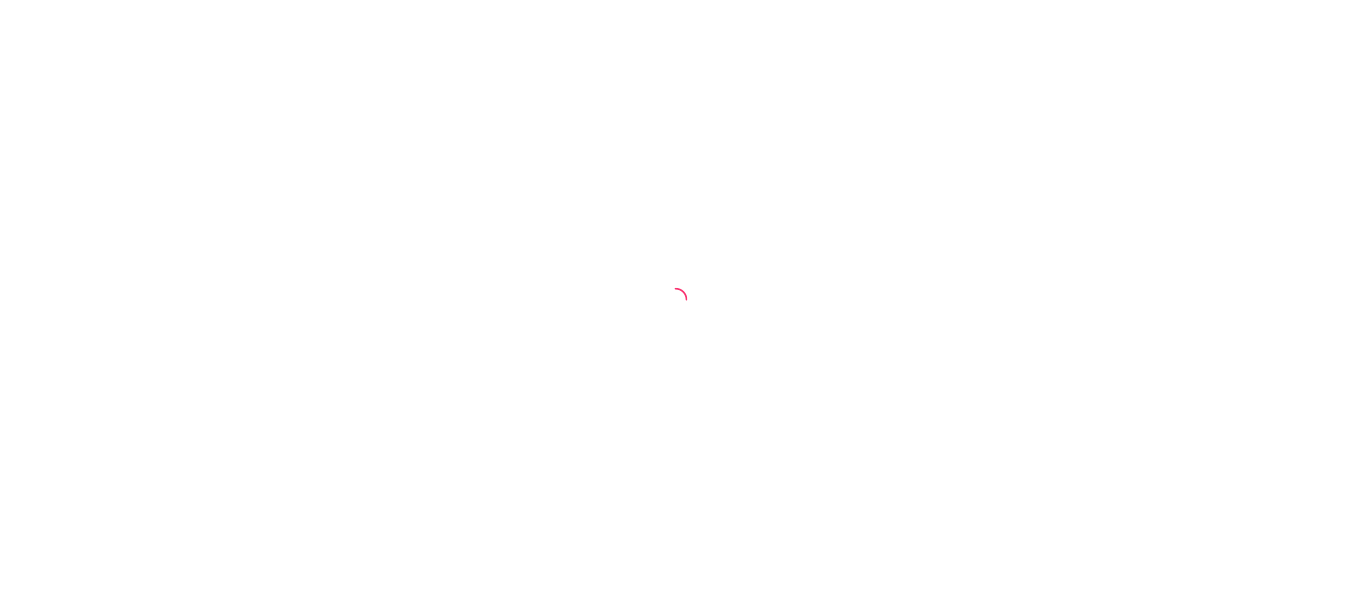scroll, scrollTop: 0, scrollLeft: 0, axis: both 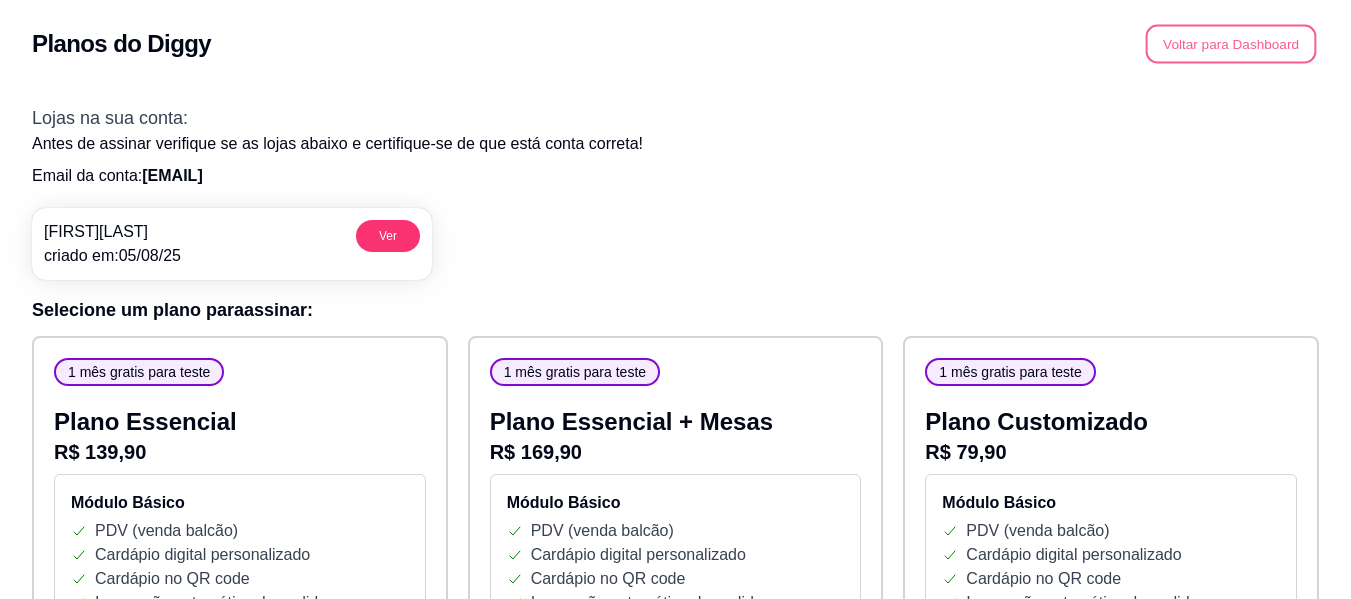 click on "Voltar para Dashboard" at bounding box center [1231, 44] 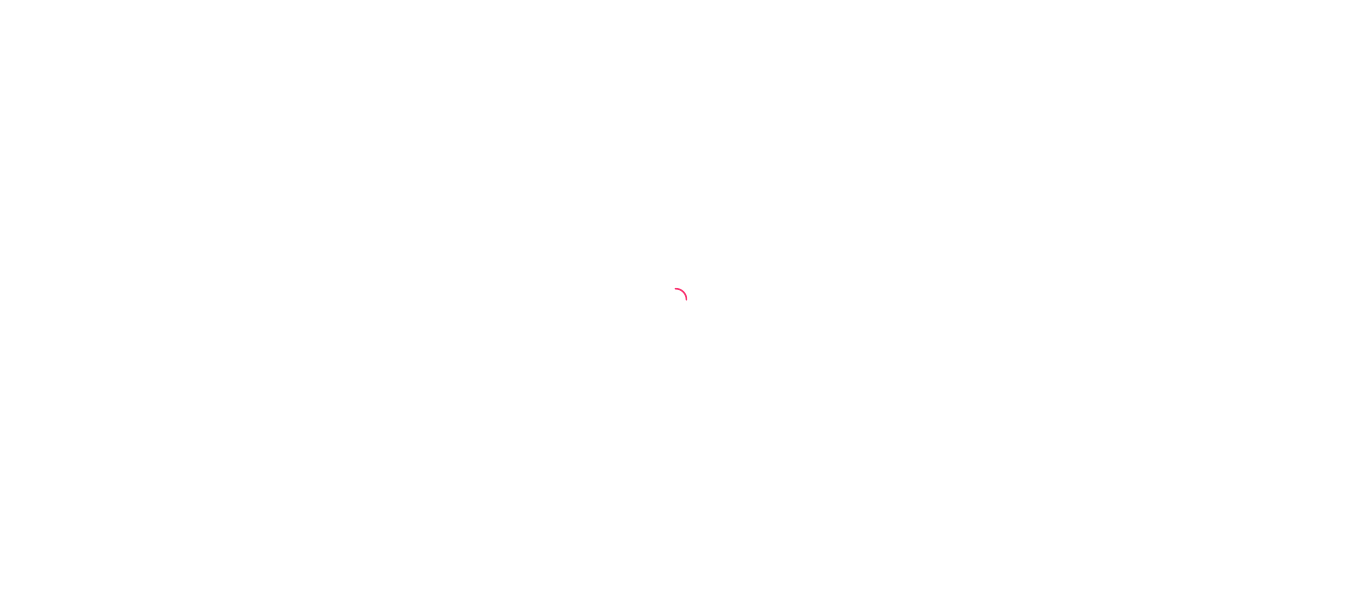 scroll, scrollTop: 0, scrollLeft: 0, axis: both 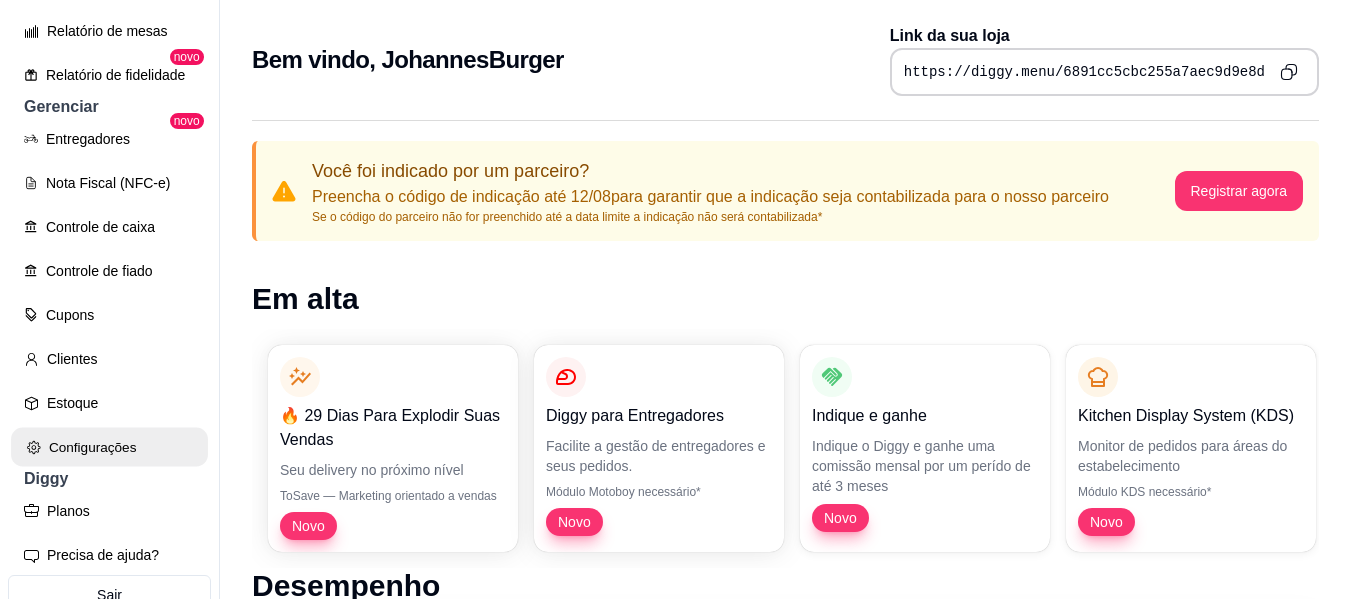 click on "Configurações" at bounding box center (109, 447) 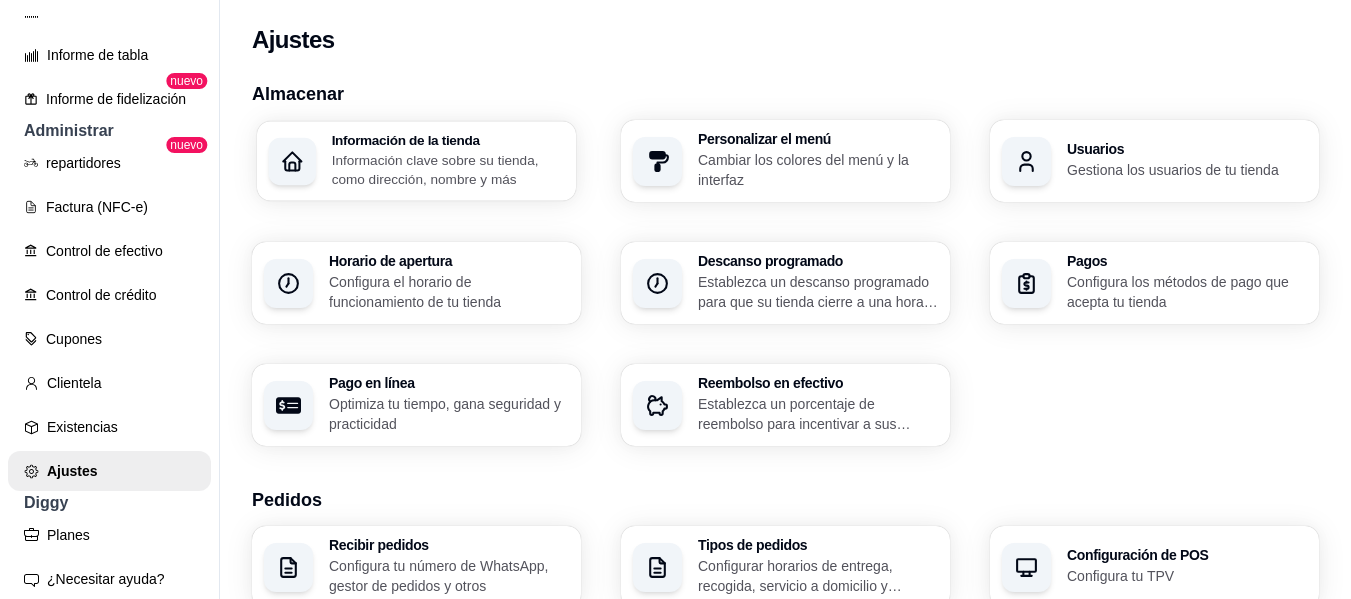 click on "Información clave sobre su tienda, como dirección, nombre y más" at bounding box center (435, 169) 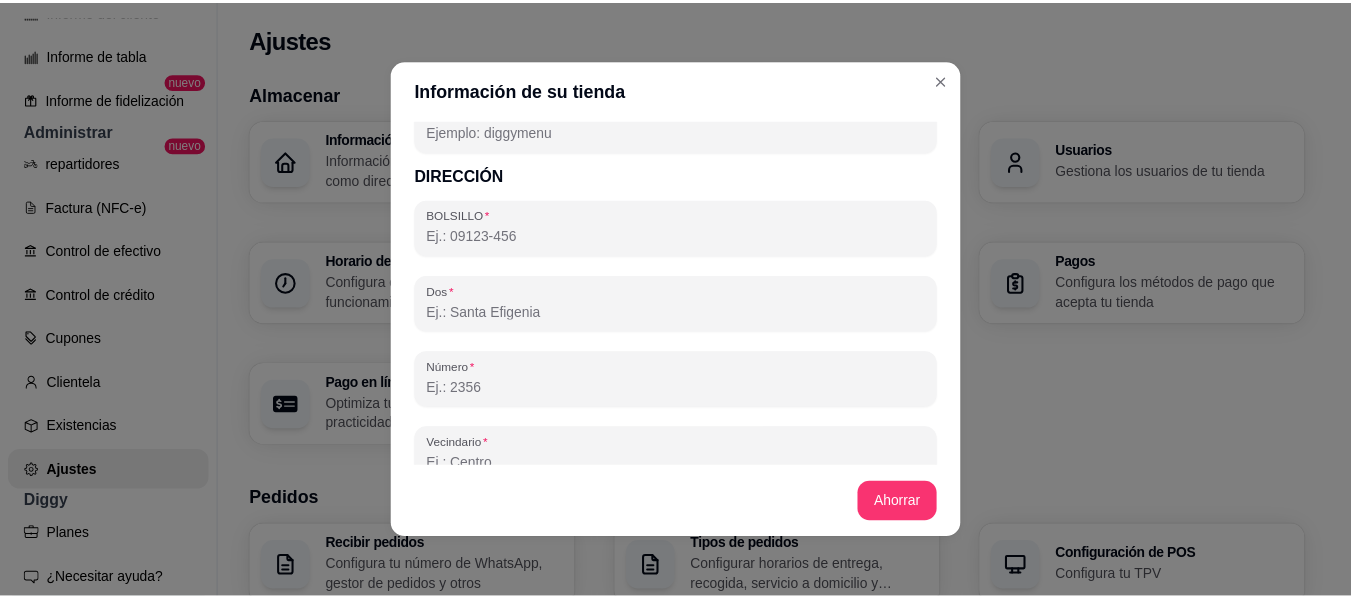 scroll, scrollTop: 1325, scrollLeft: 0, axis: vertical 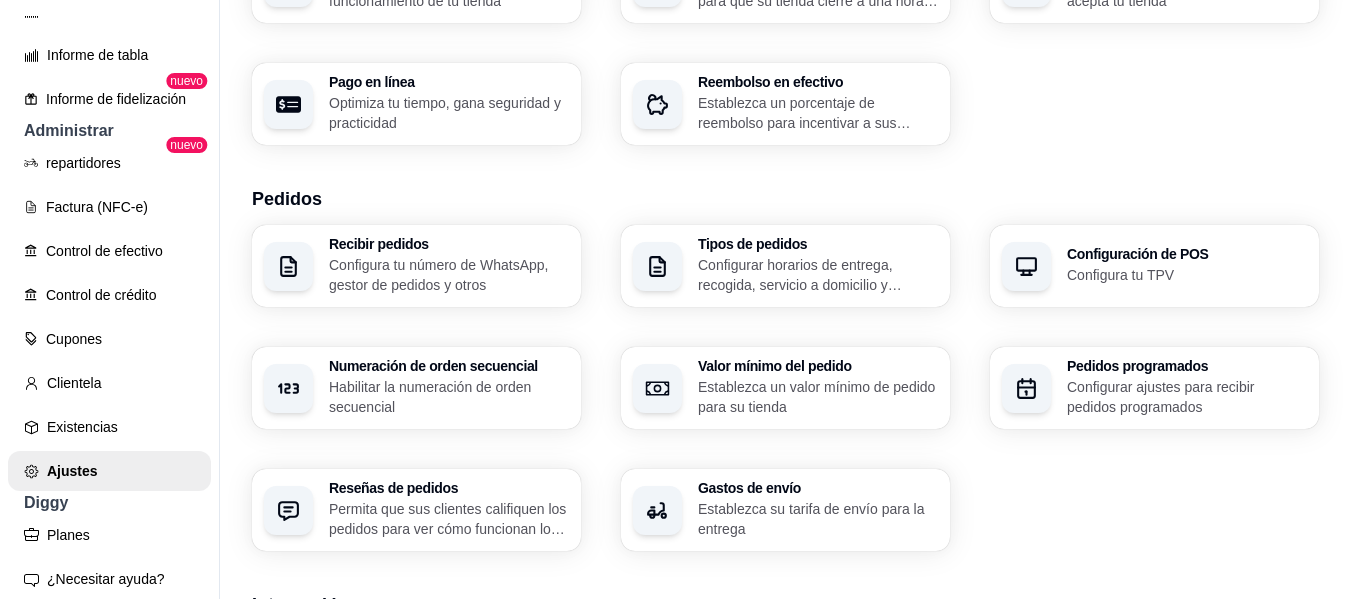 click on "Habilitar la numeración de orden secuencial" at bounding box center [449, 397] 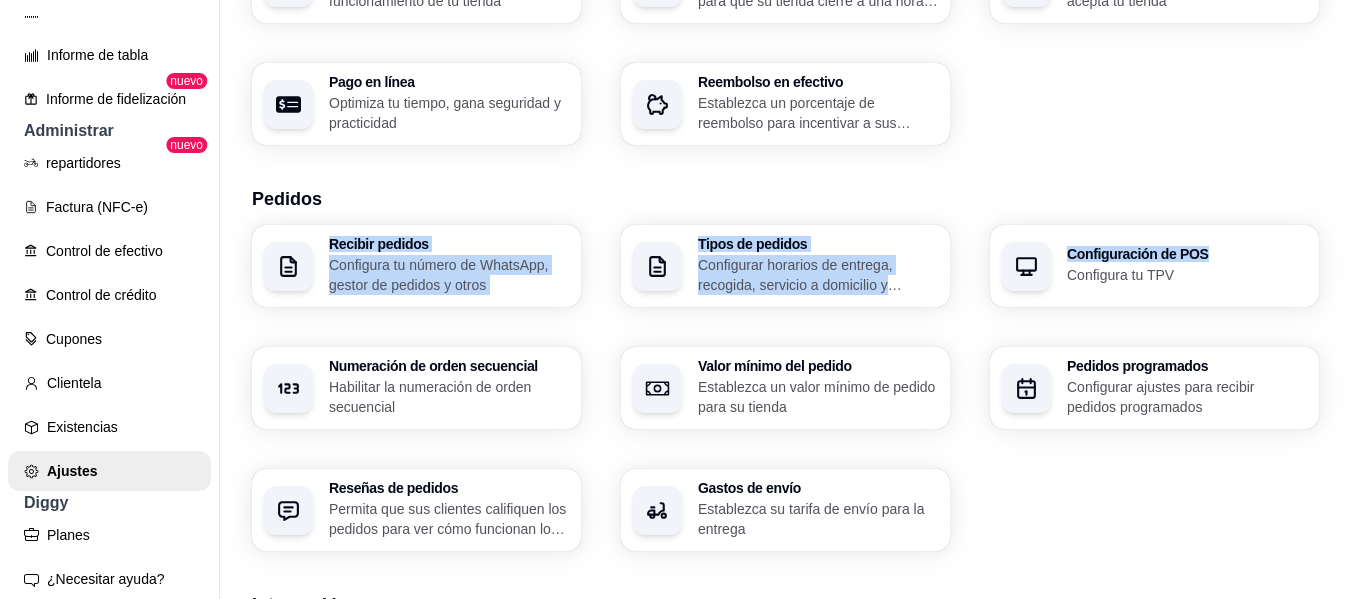 drag, startPoint x: 1335, startPoint y: 176, endPoint x: 1349, endPoint y: 229, distance: 54.81788 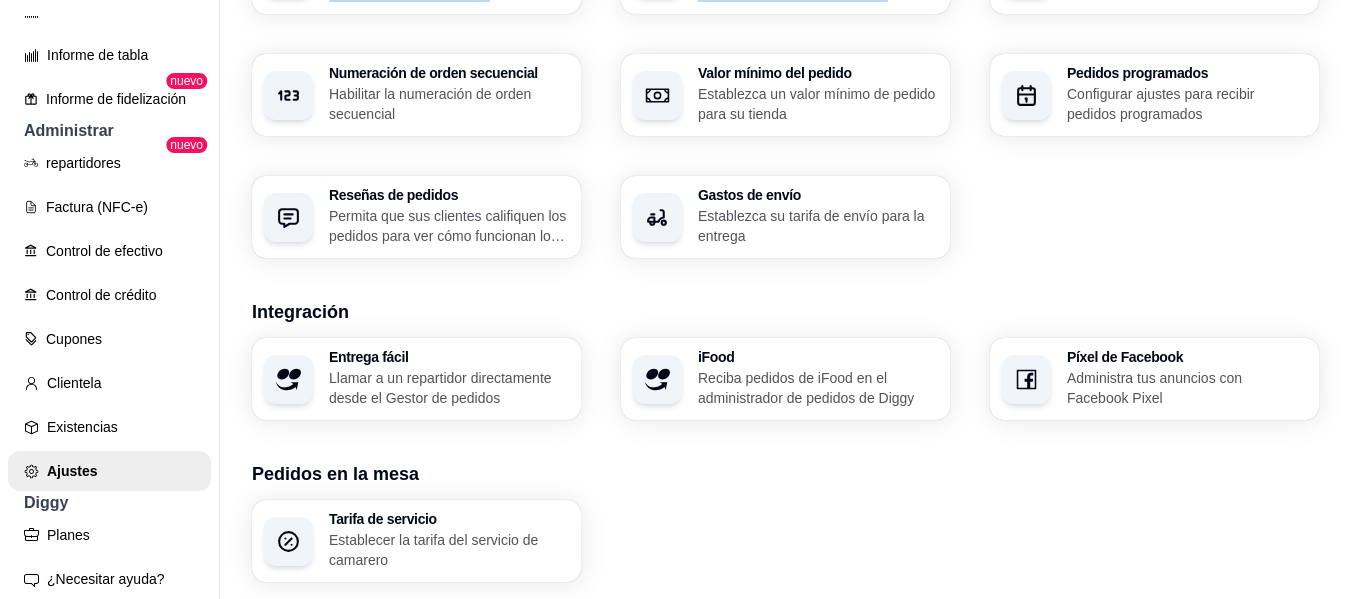 scroll, scrollTop: 612, scrollLeft: 0, axis: vertical 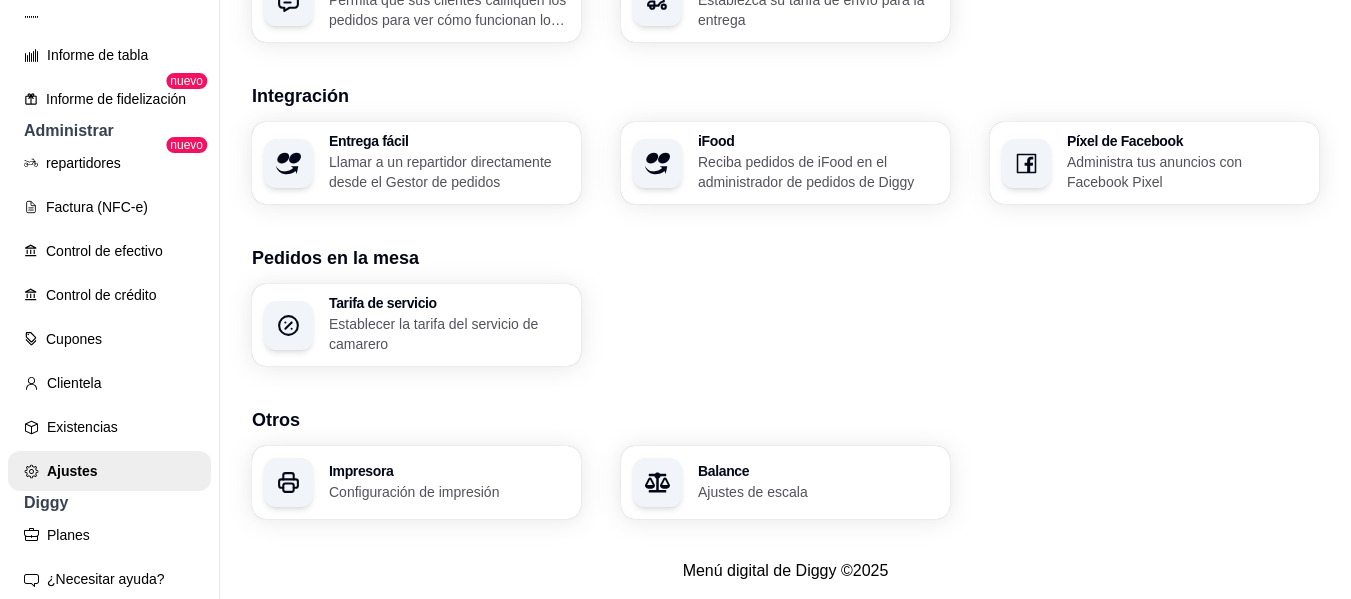 click on "Impresora Configuración de impresión" at bounding box center (416, 482) 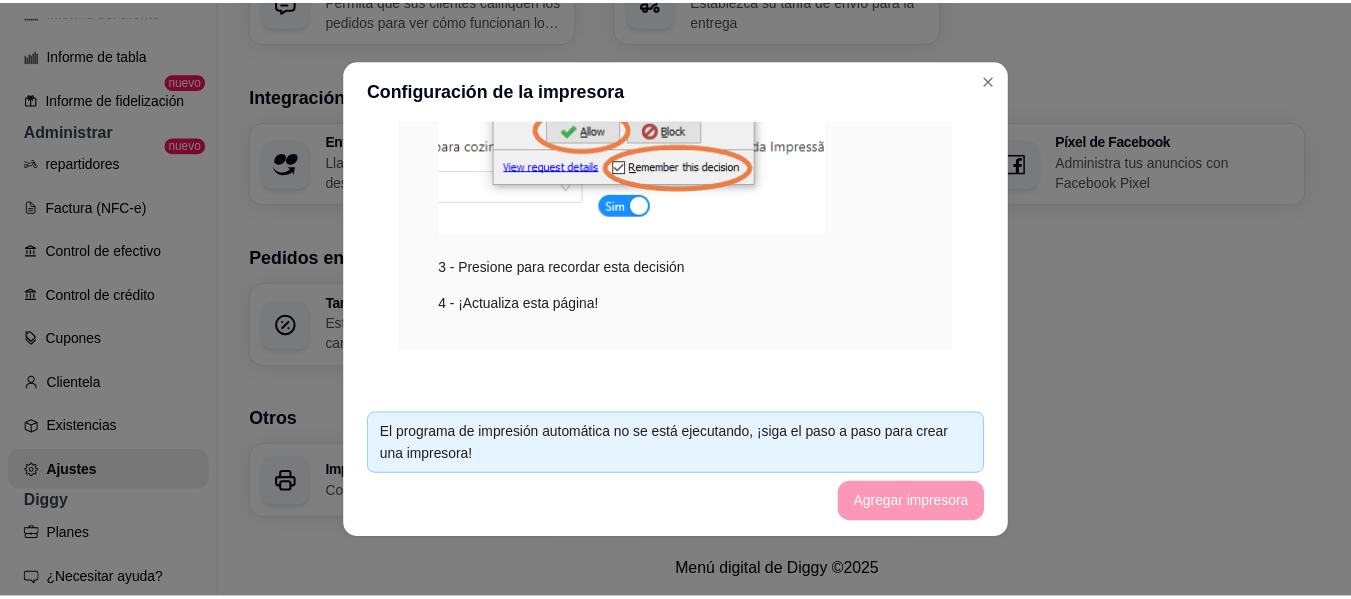 scroll, scrollTop: 533, scrollLeft: 0, axis: vertical 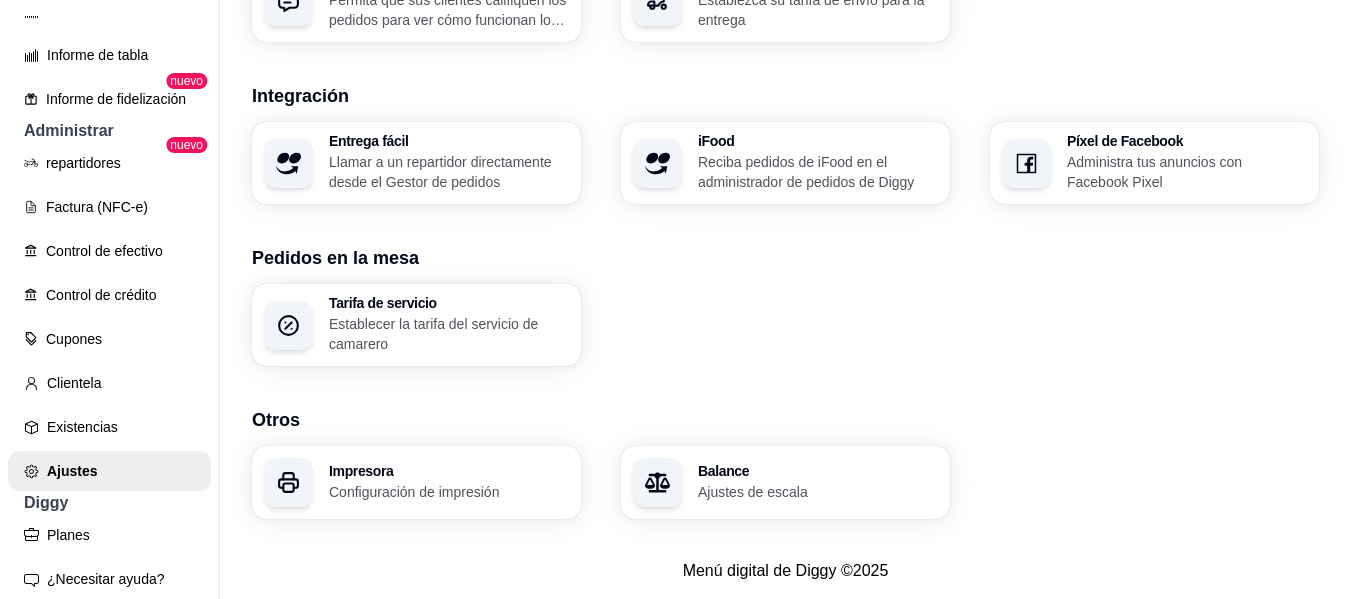 click on "Balance" at bounding box center [818, 471] 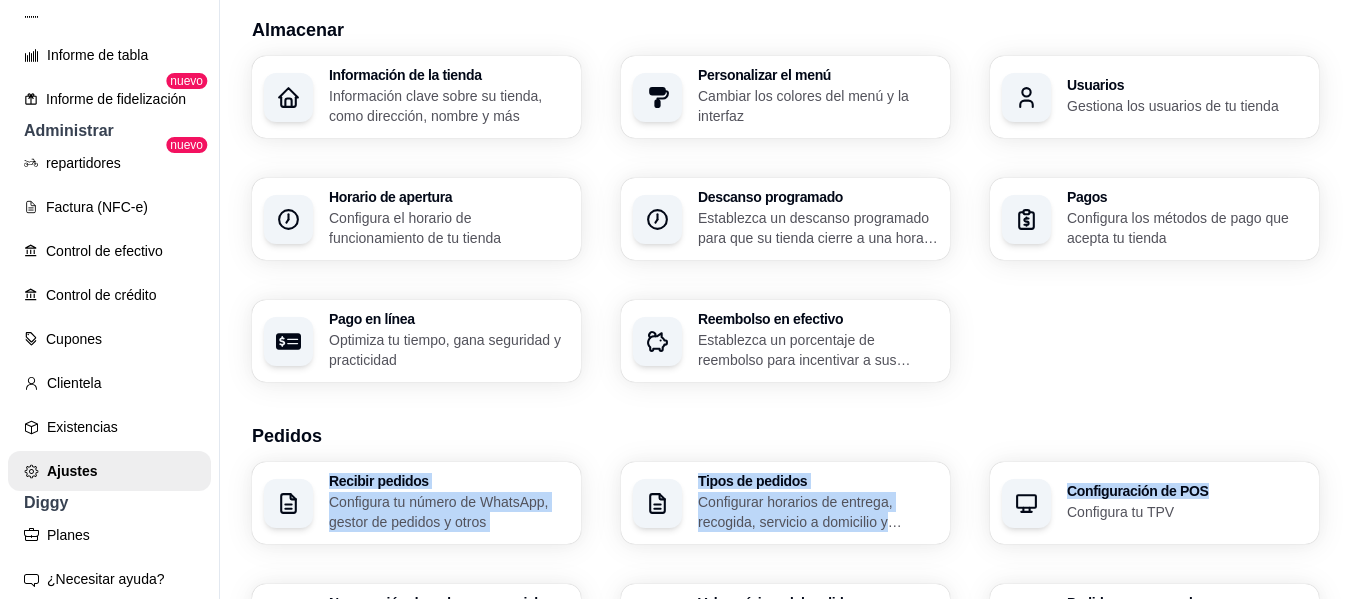 scroll, scrollTop: 0, scrollLeft: 0, axis: both 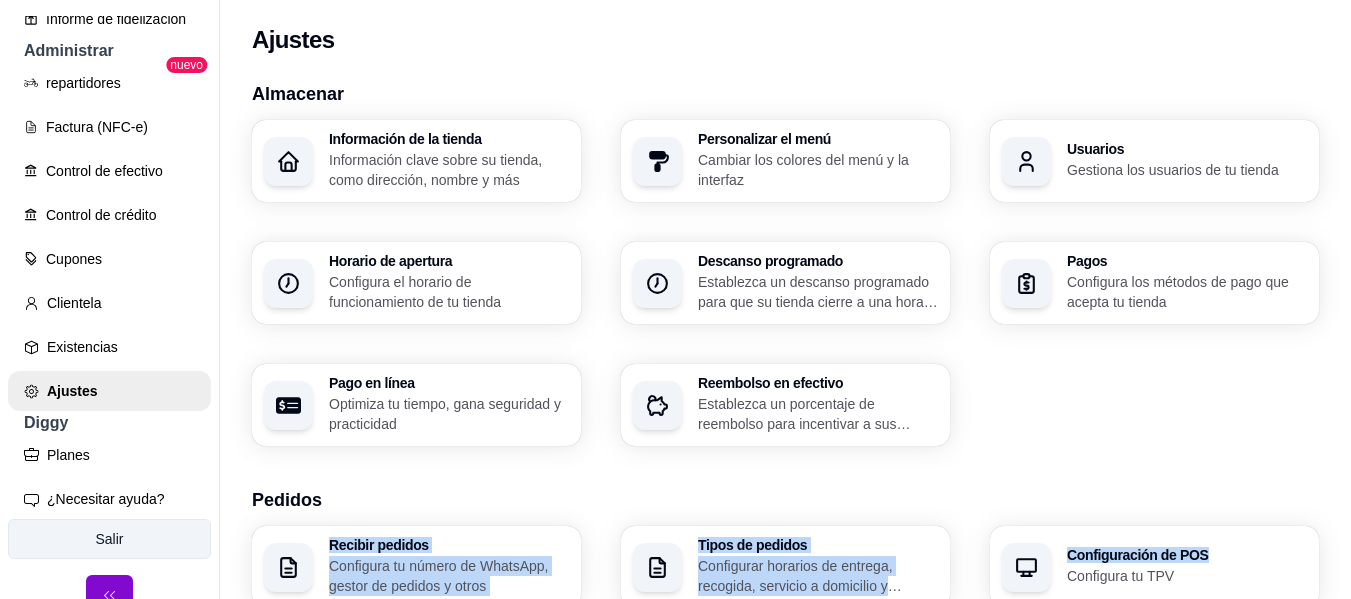 click on "Salir" at bounding box center (109, 539) 